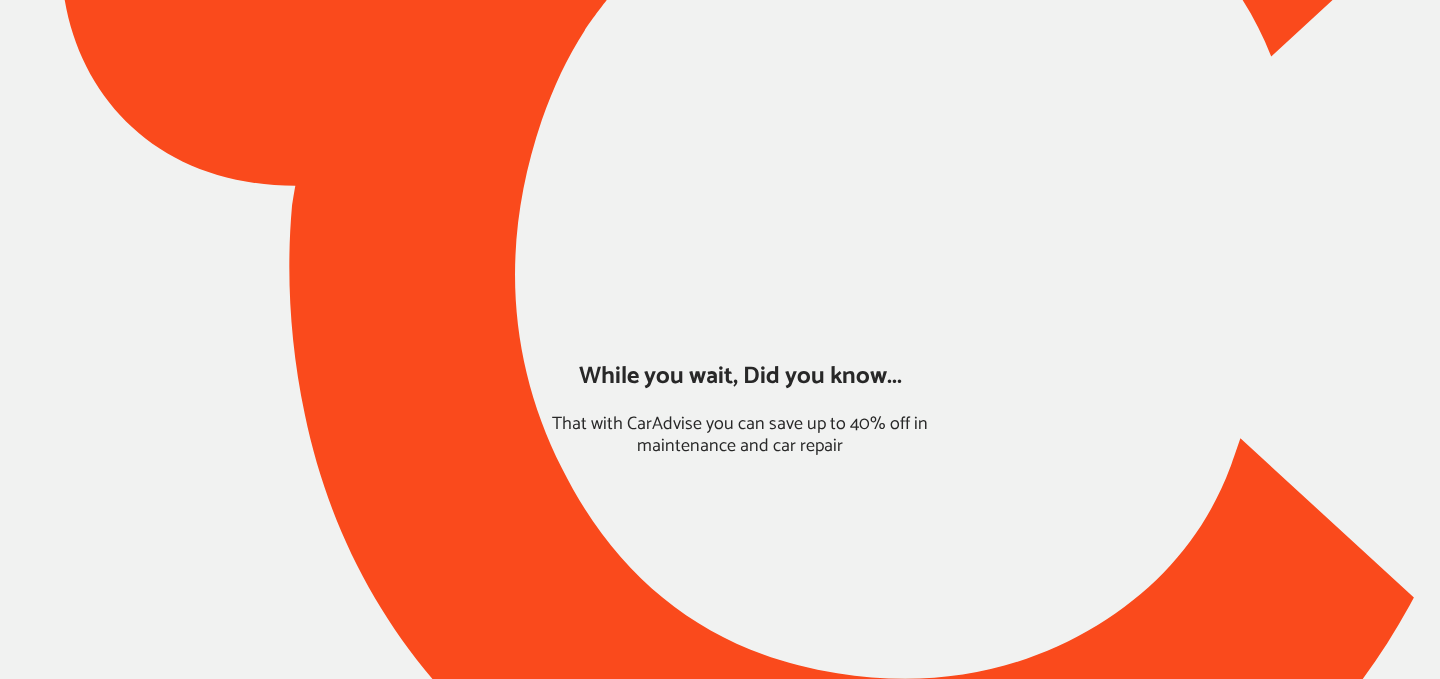 scroll, scrollTop: 0, scrollLeft: 0, axis: both 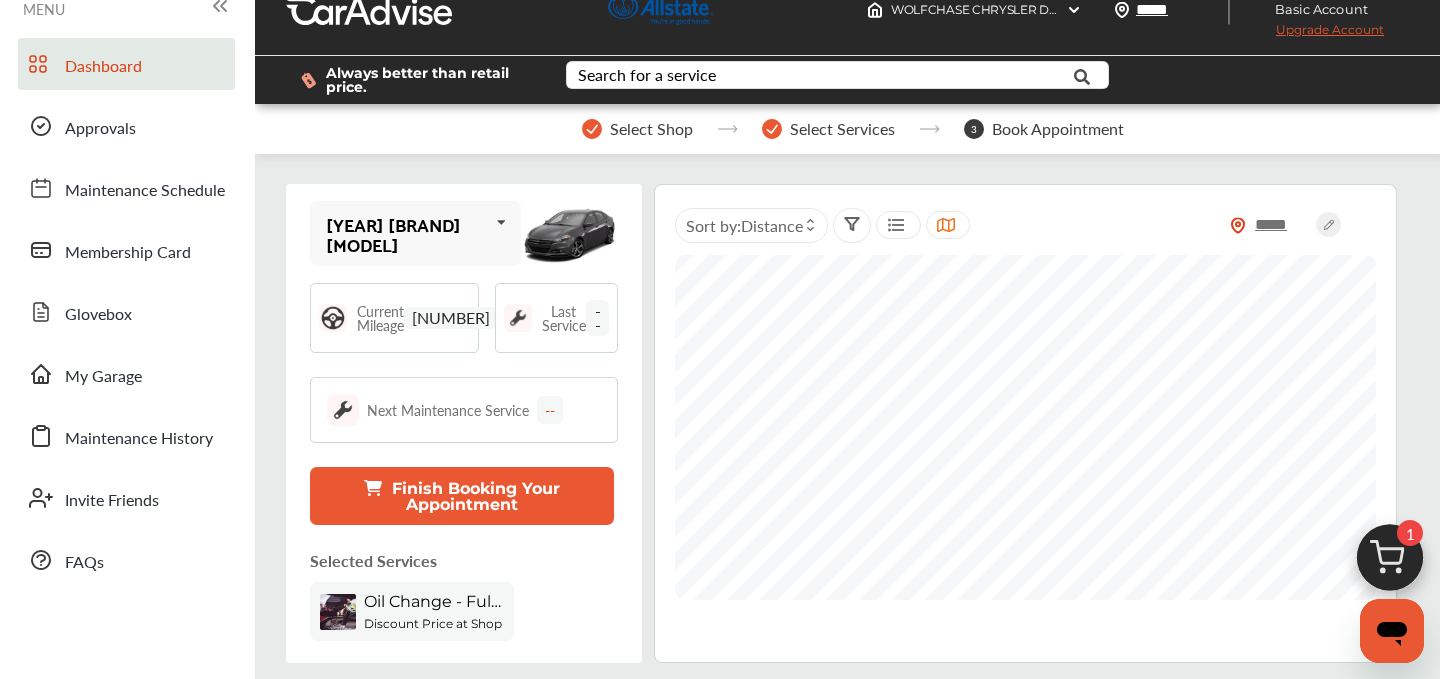 click at bounding box center (1390, 563) 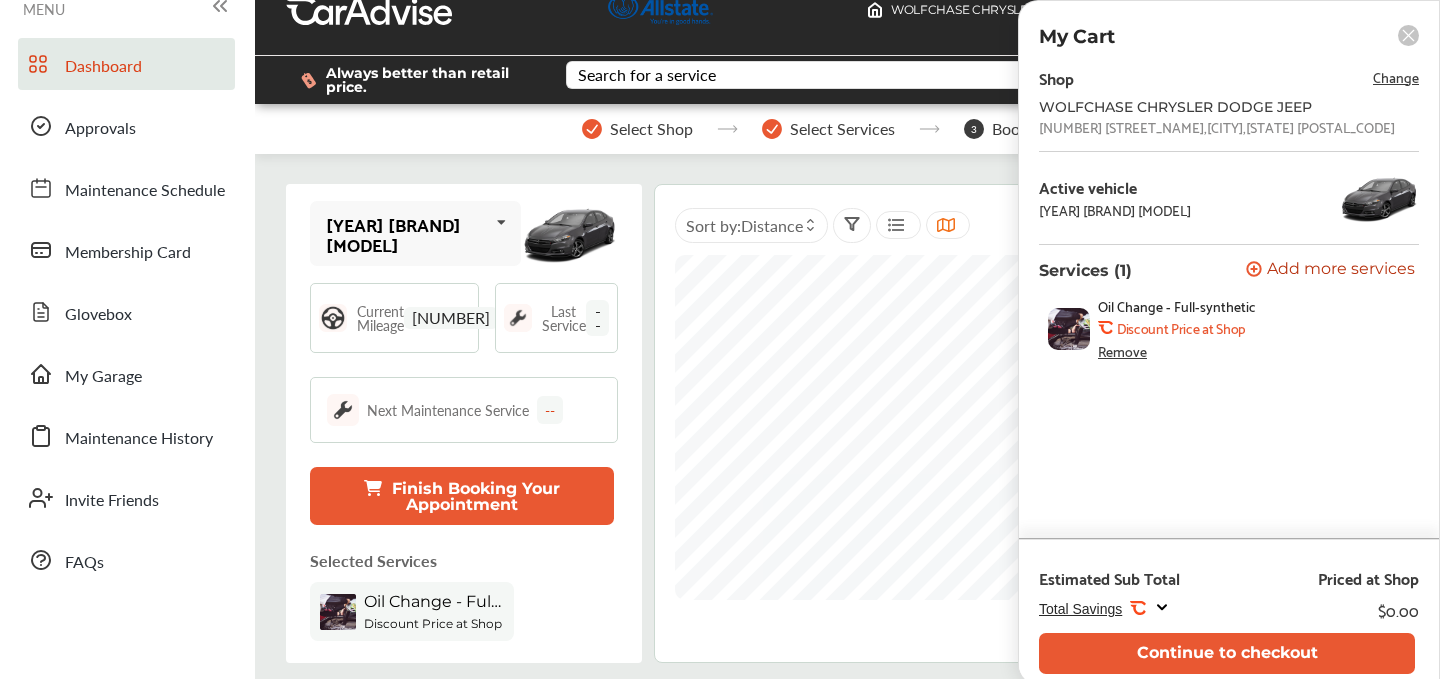 click on "Change" at bounding box center [1396, 76] 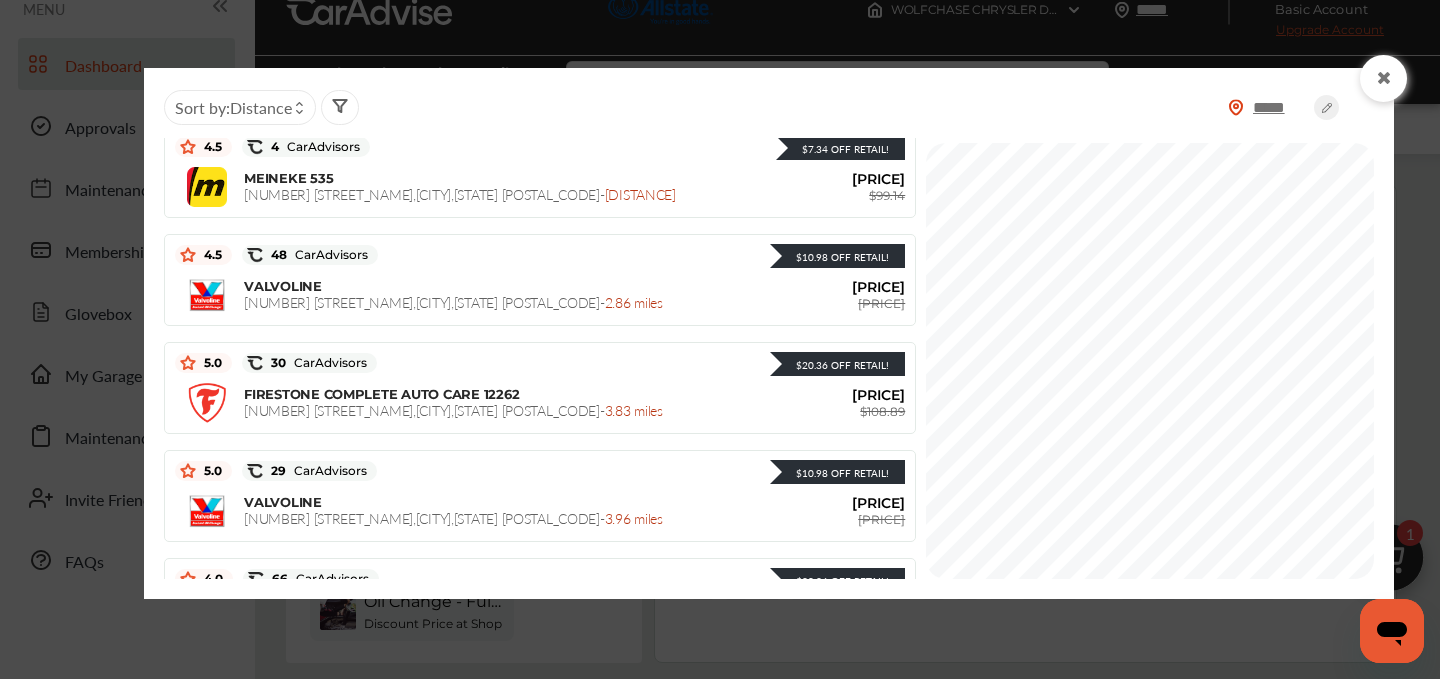 scroll, scrollTop: 246, scrollLeft: 0, axis: vertical 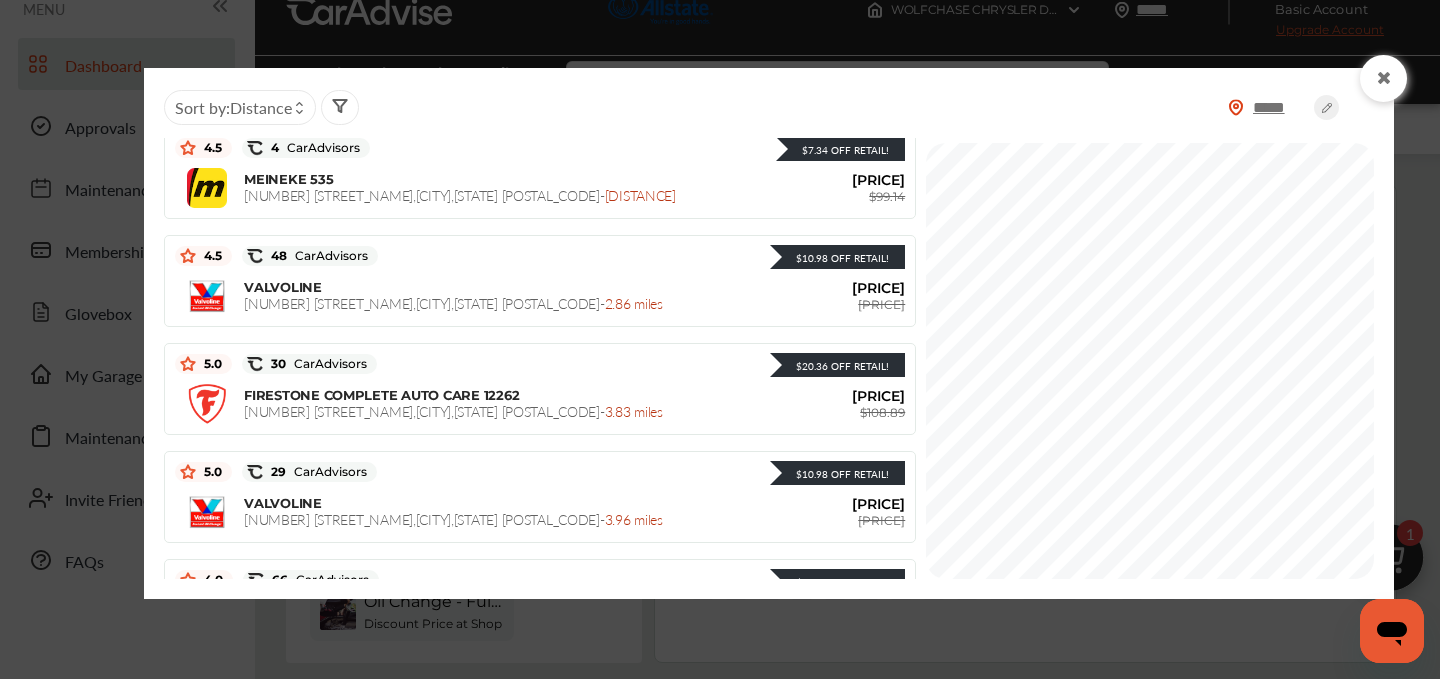 click at bounding box center (1383, 78) 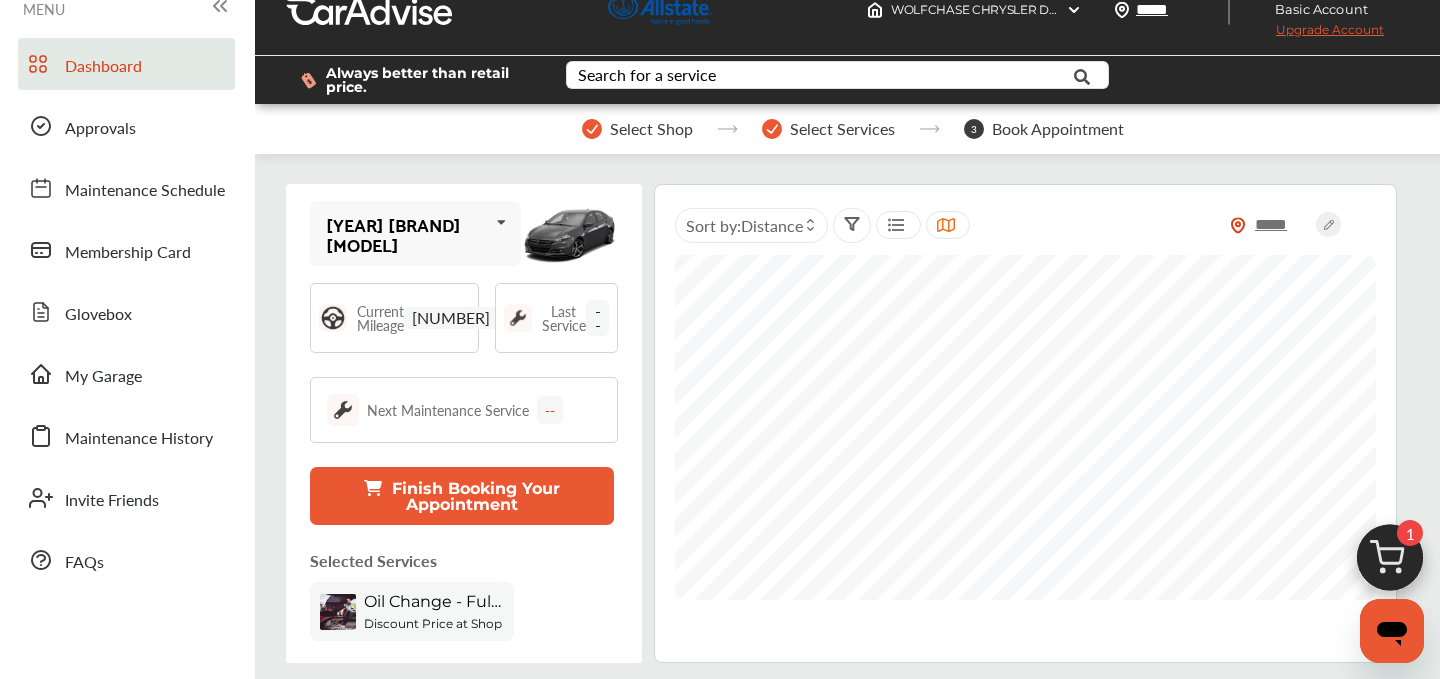 click at bounding box center [1390, 563] 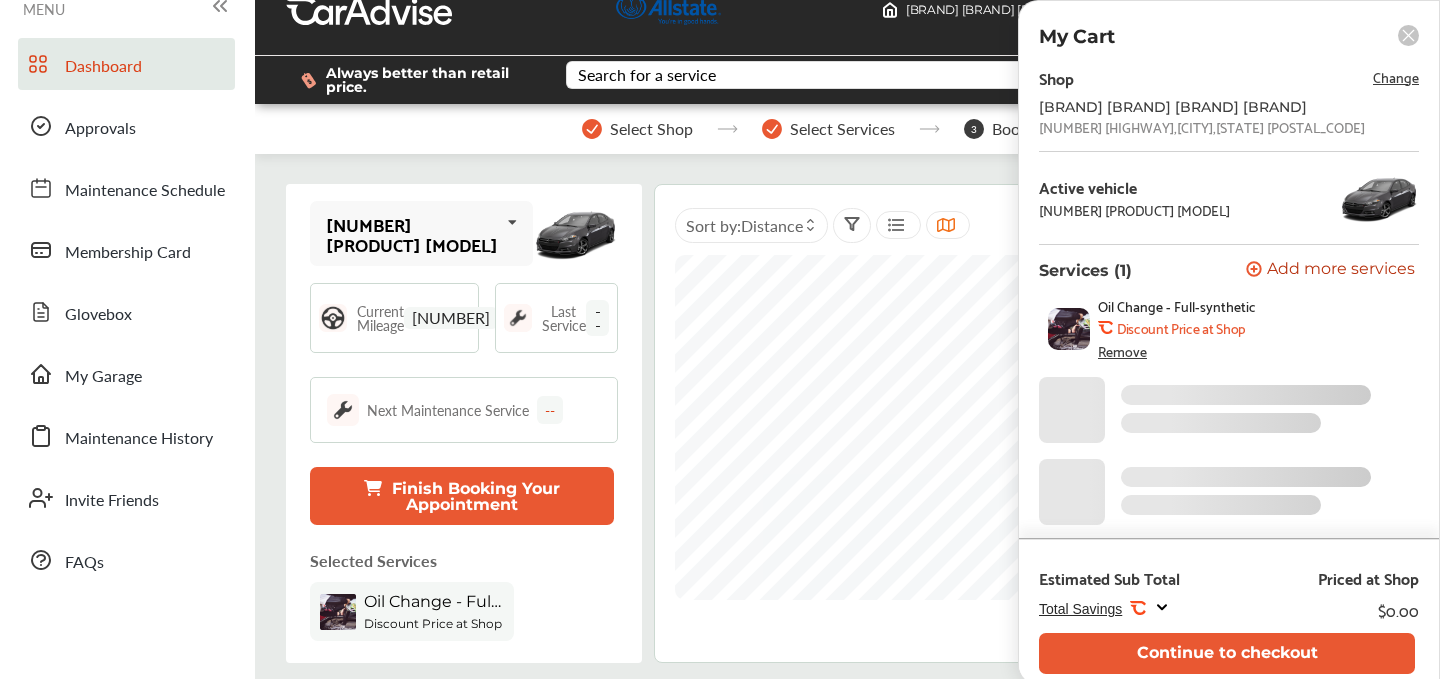 scroll, scrollTop: 35, scrollLeft: 0, axis: vertical 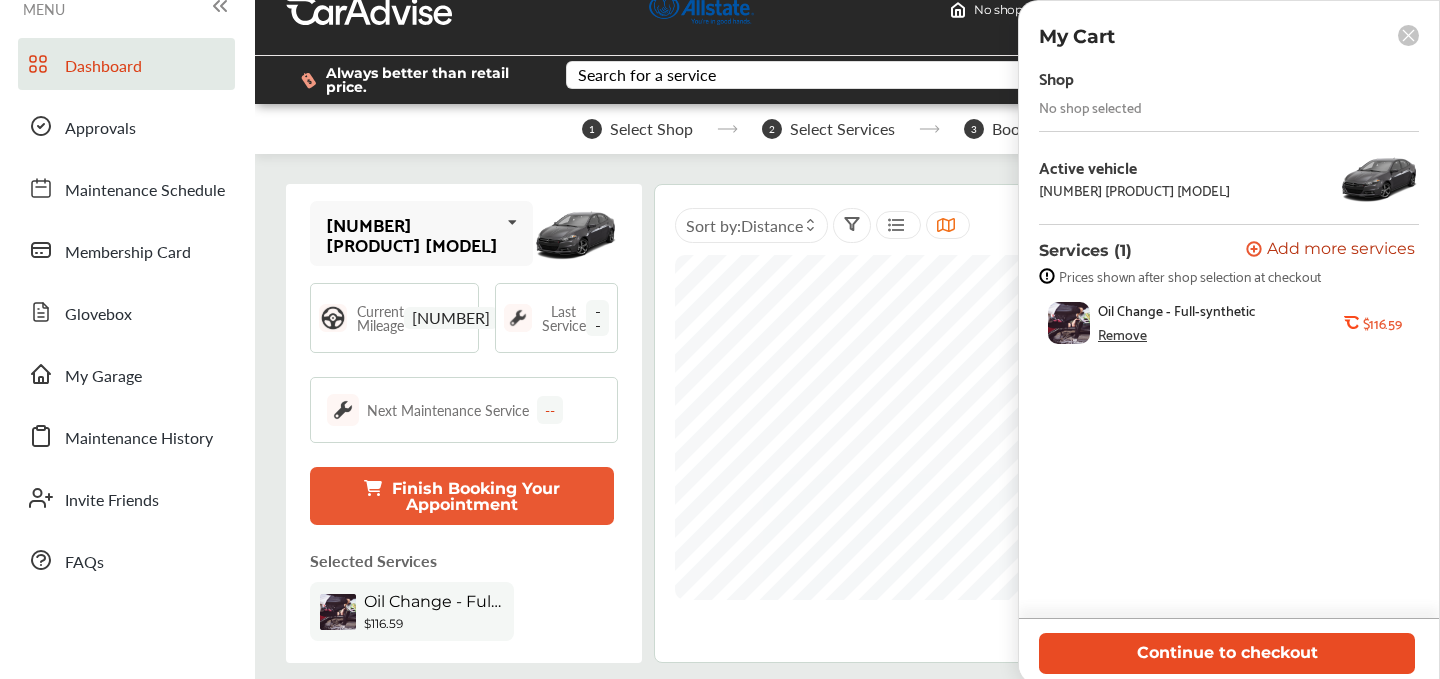 click on "Continue to checkout" at bounding box center [1227, 653] 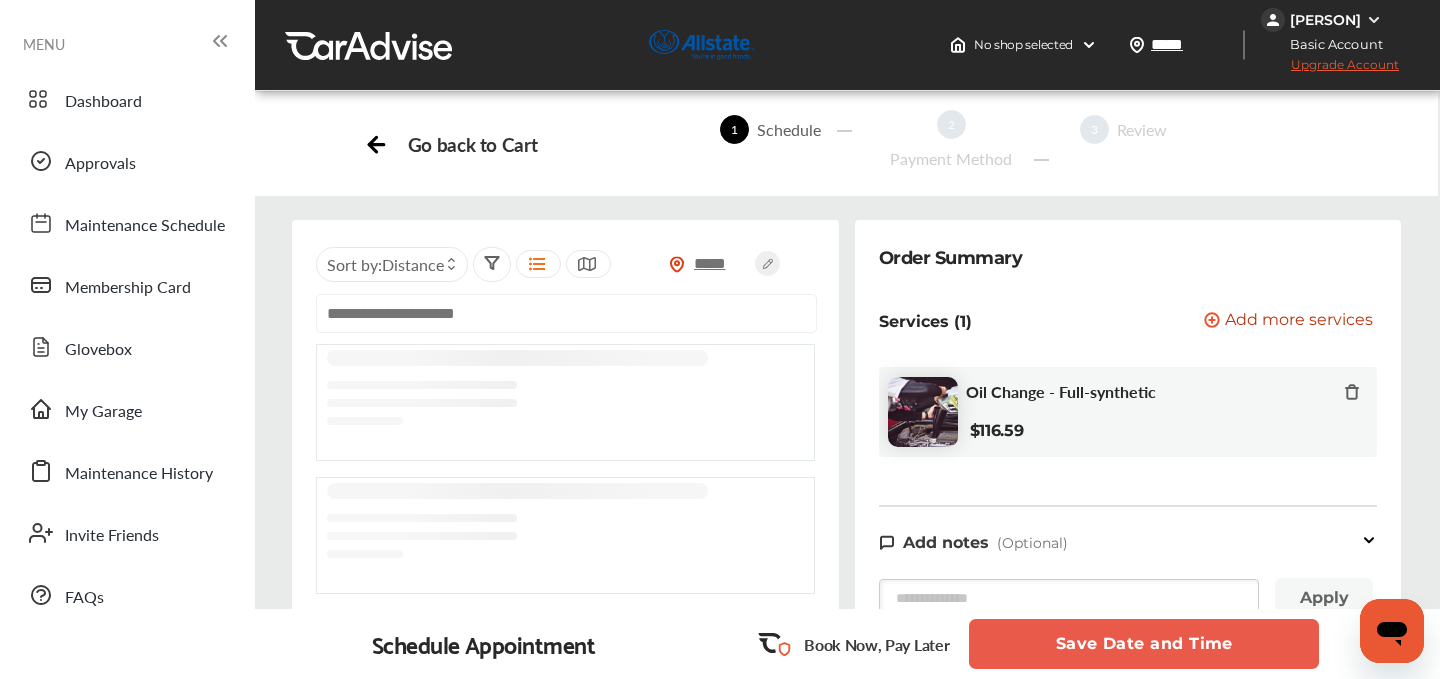 scroll, scrollTop: 35, scrollLeft: 0, axis: vertical 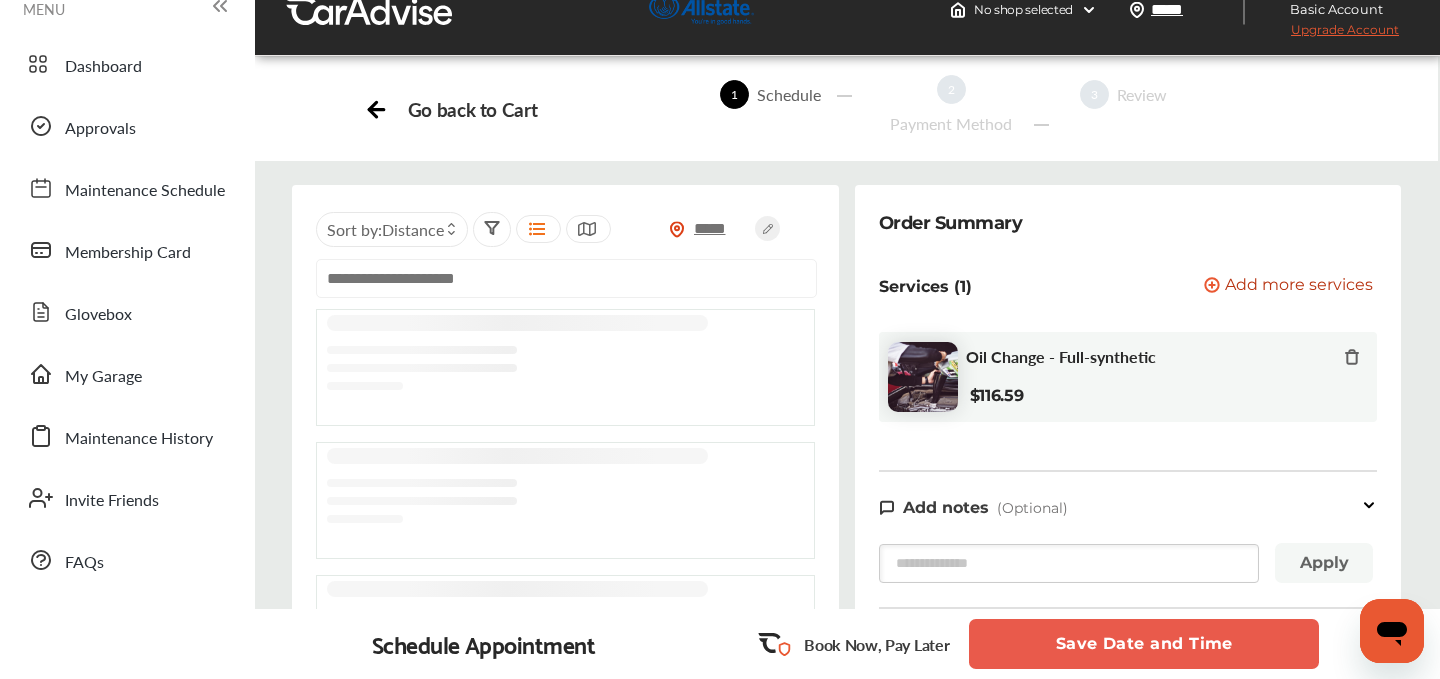 click at bounding box center [566, 278] 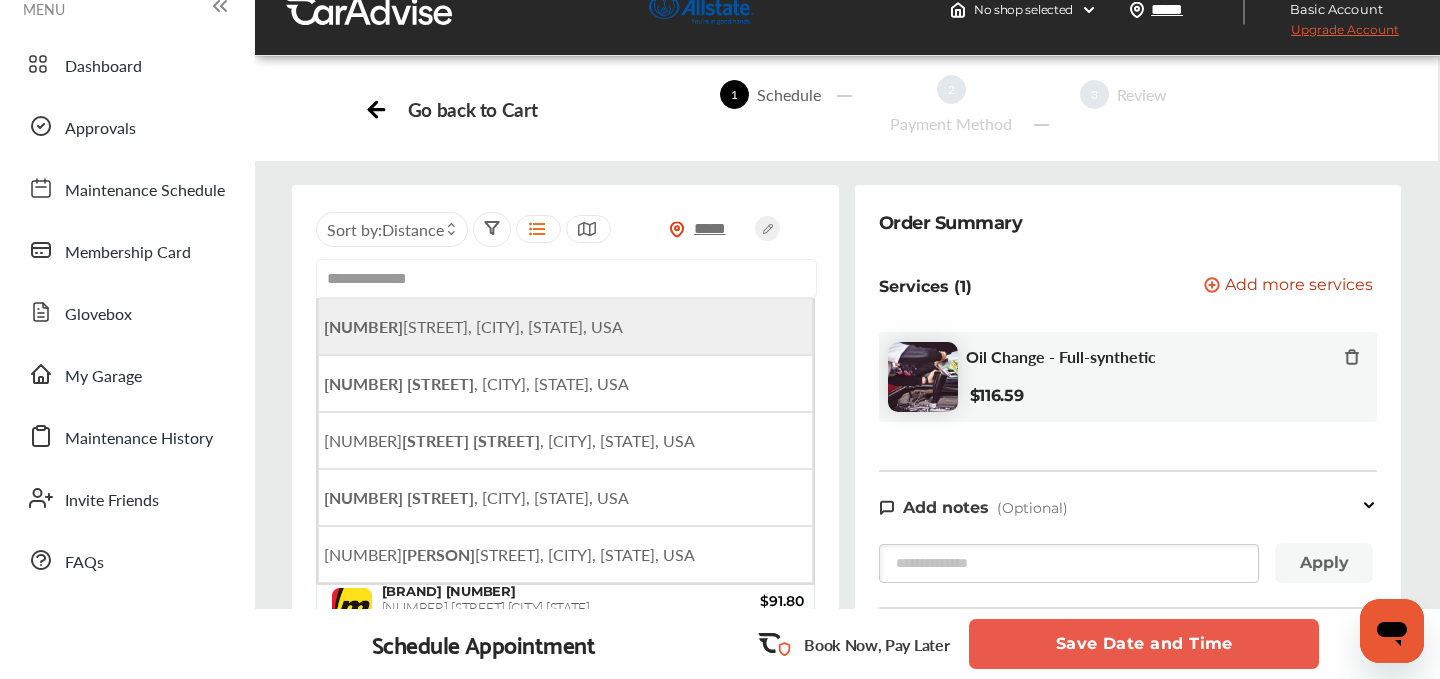 click on "8015  Fischer Steel Road, Cordova, TN, USA" at bounding box center (473, 326) 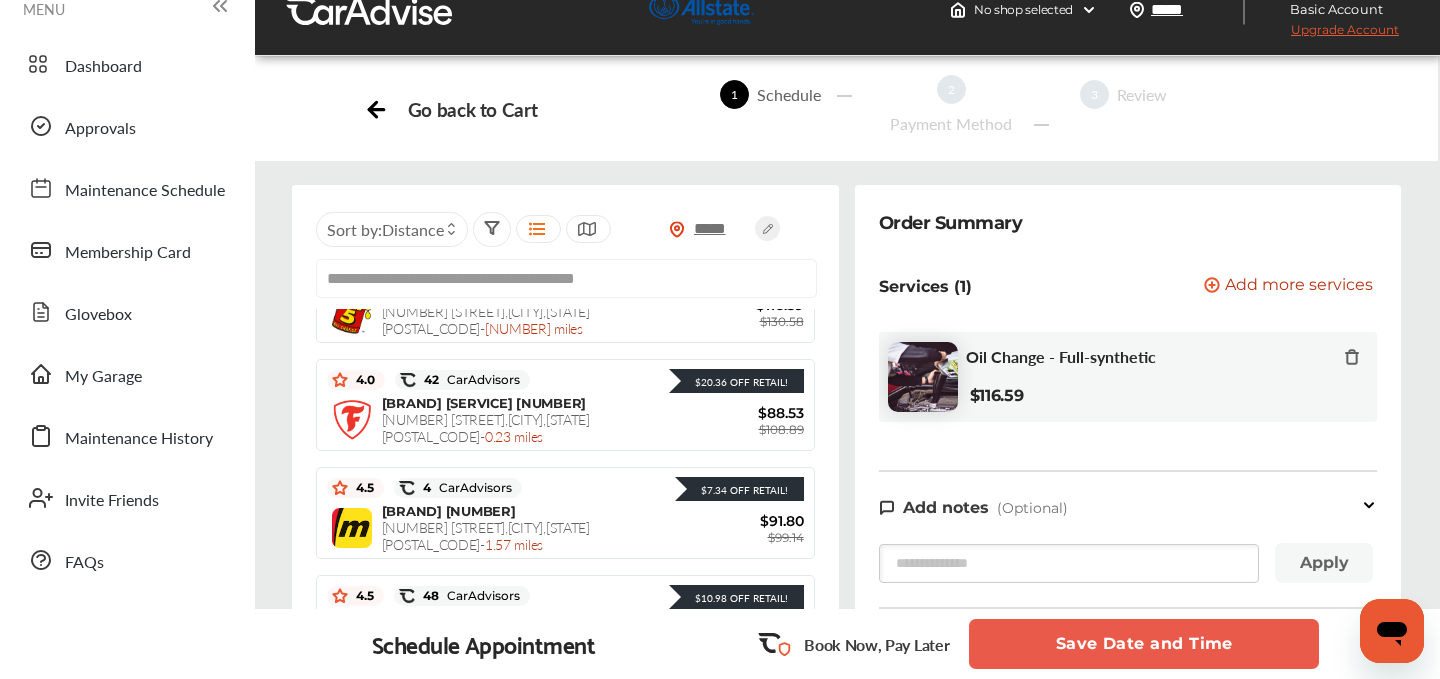 scroll, scrollTop: 0, scrollLeft: 0, axis: both 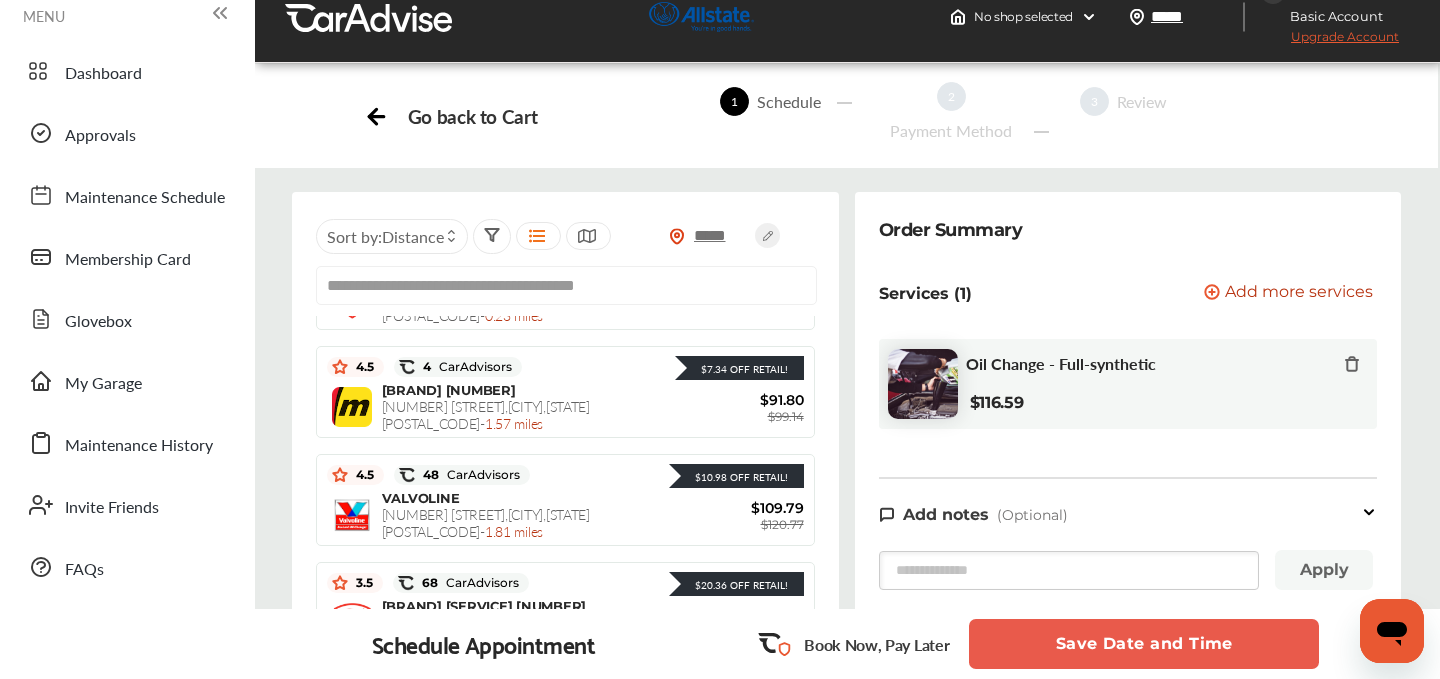 click on "**********" at bounding box center (566, 285) 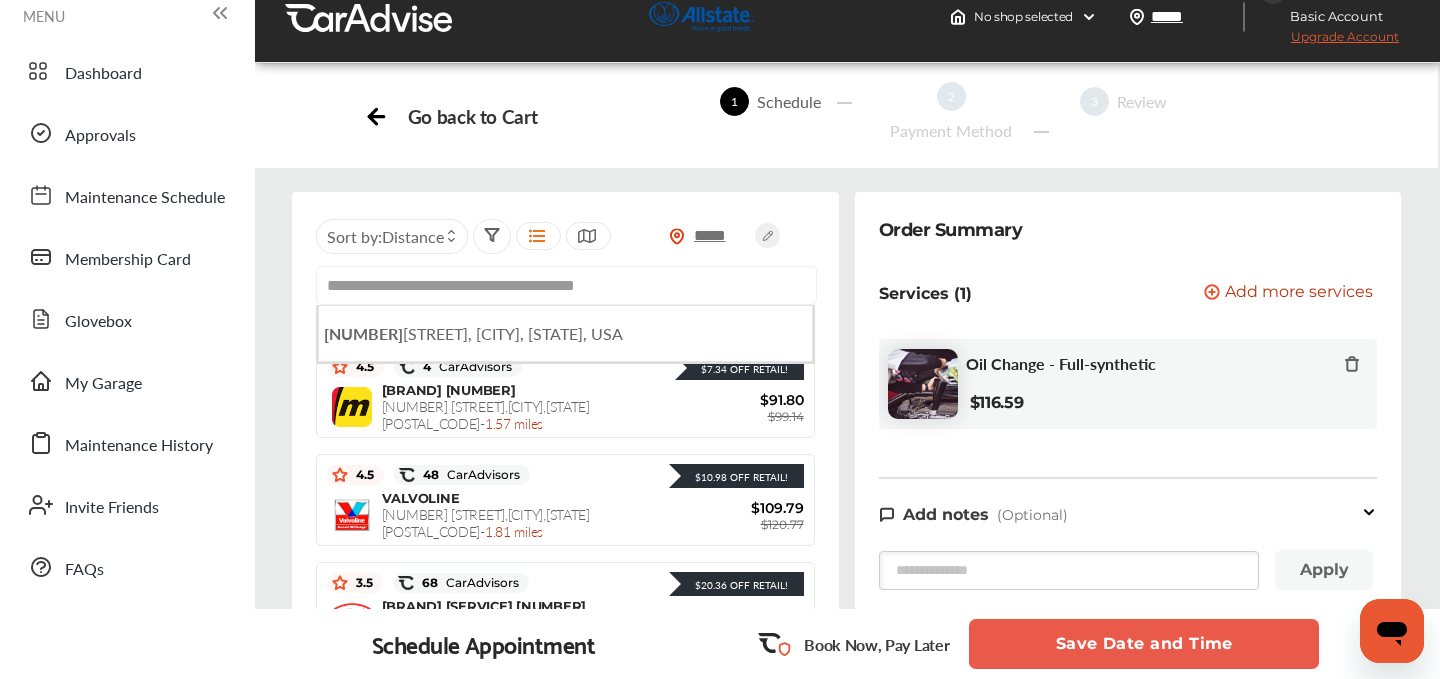 click on "**********" at bounding box center [566, 285] 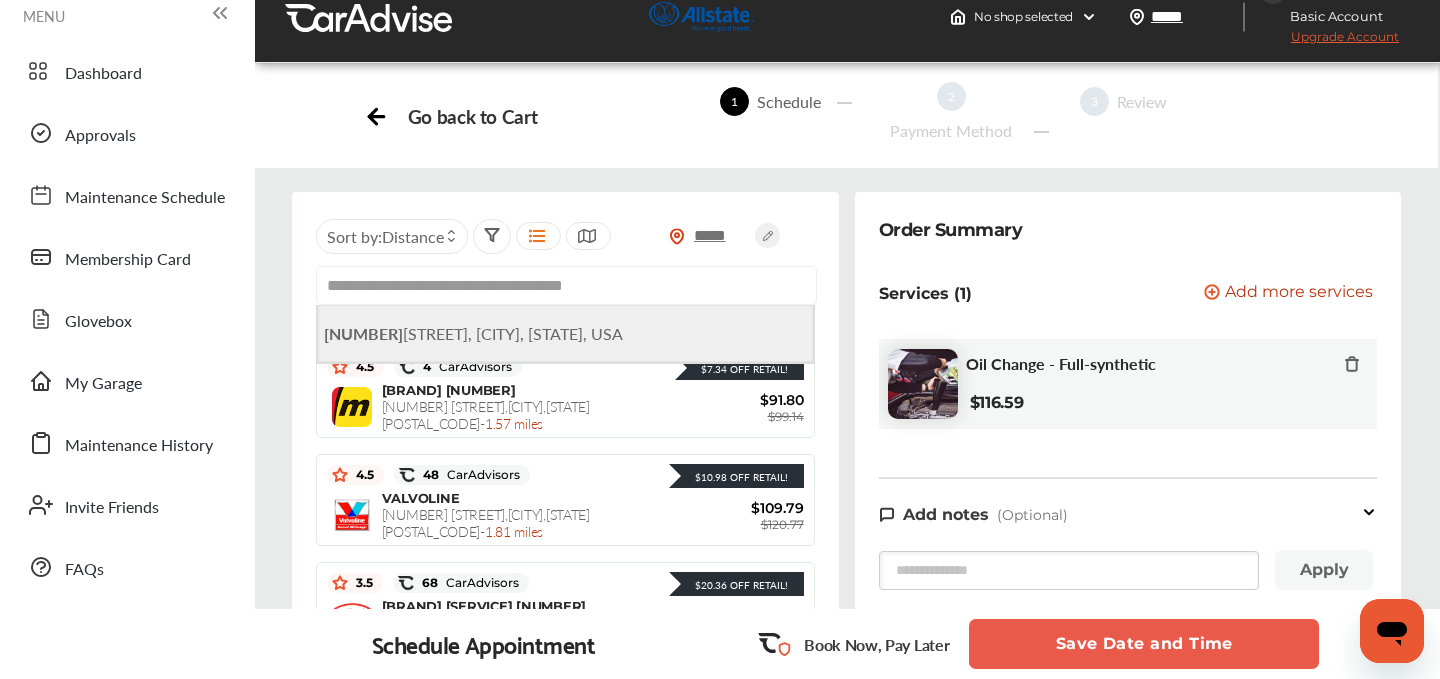click on "8015  Fischer Steel Road, Cordova, TN, USA" at bounding box center [473, 333] 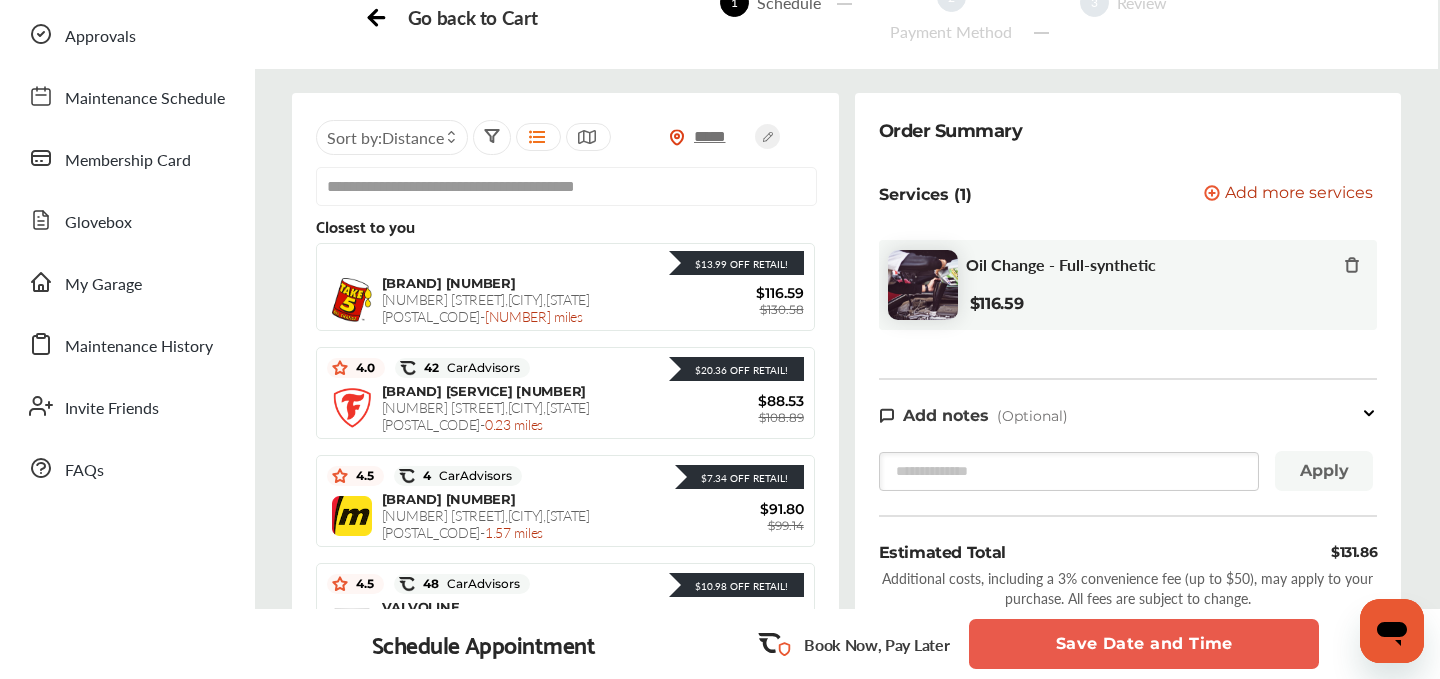 scroll, scrollTop: 0, scrollLeft: 0, axis: both 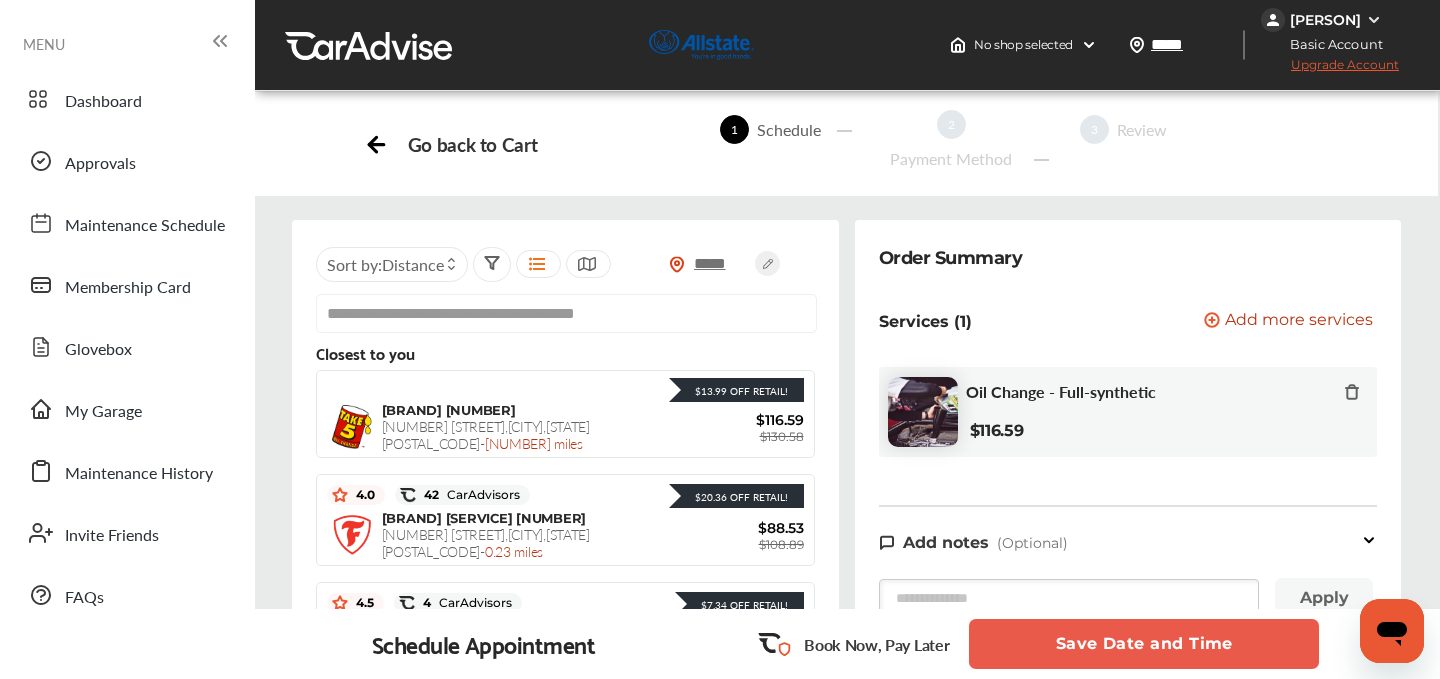 click on "Upgrade Account" at bounding box center [1330, 69] 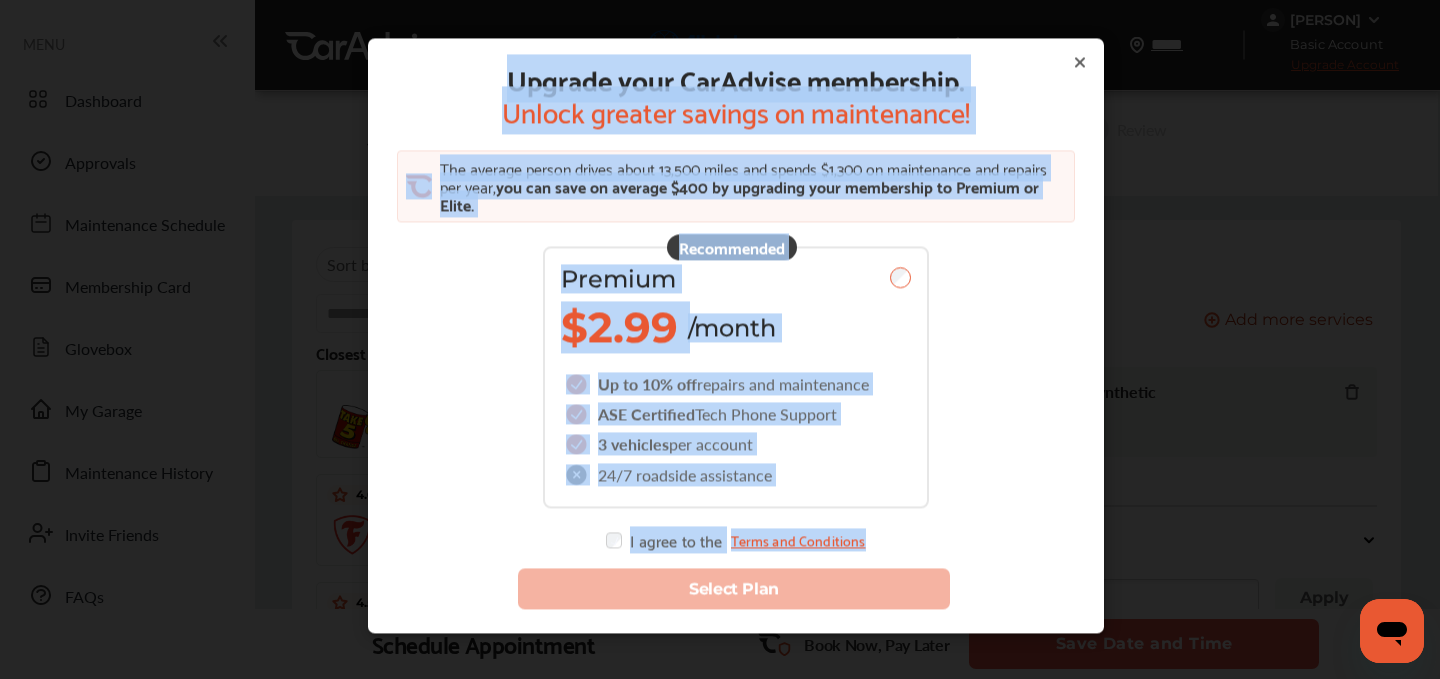 click on "Upgrade your CarAdvise membership.  Unlock greater savings on maintenance! The average person drives about 13,500 miles and spends $1,300 on maintenance and repairs per year,   you can save on average $400 by upgrading your membership to Premium or Elite. Recommended Premium $2.99  /month Up to 10% off  repairs and maintenance ASE Certified  Tech Phone Support  3 vehicles  per account 24/7 roadside assistance I agree to the Terms and Conditions Select Plan" at bounding box center [736, 335] 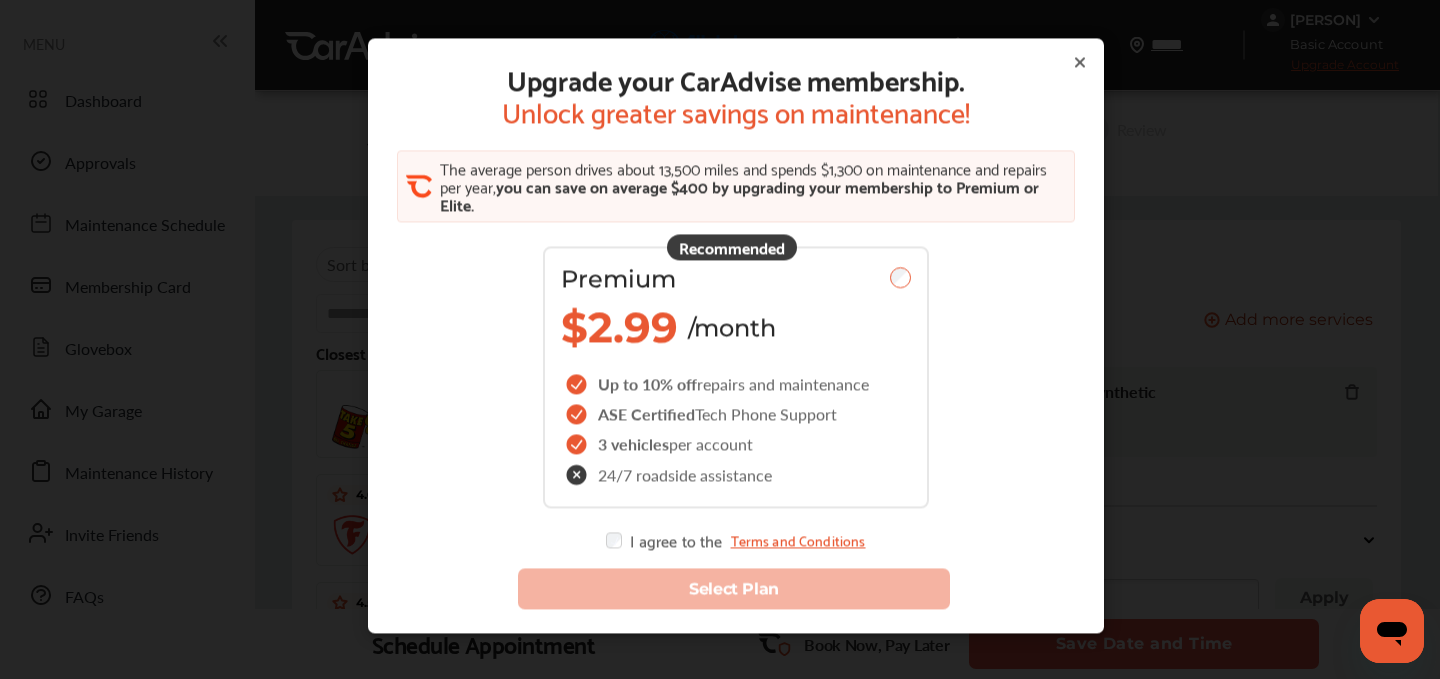 click on "Upgrade your CarAdvise membership.  Unlock greater savings on maintenance! The average person drives about 13,500 miles and spends $1,300 on maintenance and repairs per year,   you can save on average $400 by upgrading your membership to Premium or Elite. Recommended Premium $2.99  /month Up to 10% off  repairs and maintenance ASE Certified  Tech Phone Support  3 vehicles  per account 24/7 roadside assistance I agree to the Terms and Conditions Select Plan" at bounding box center (736, 335) 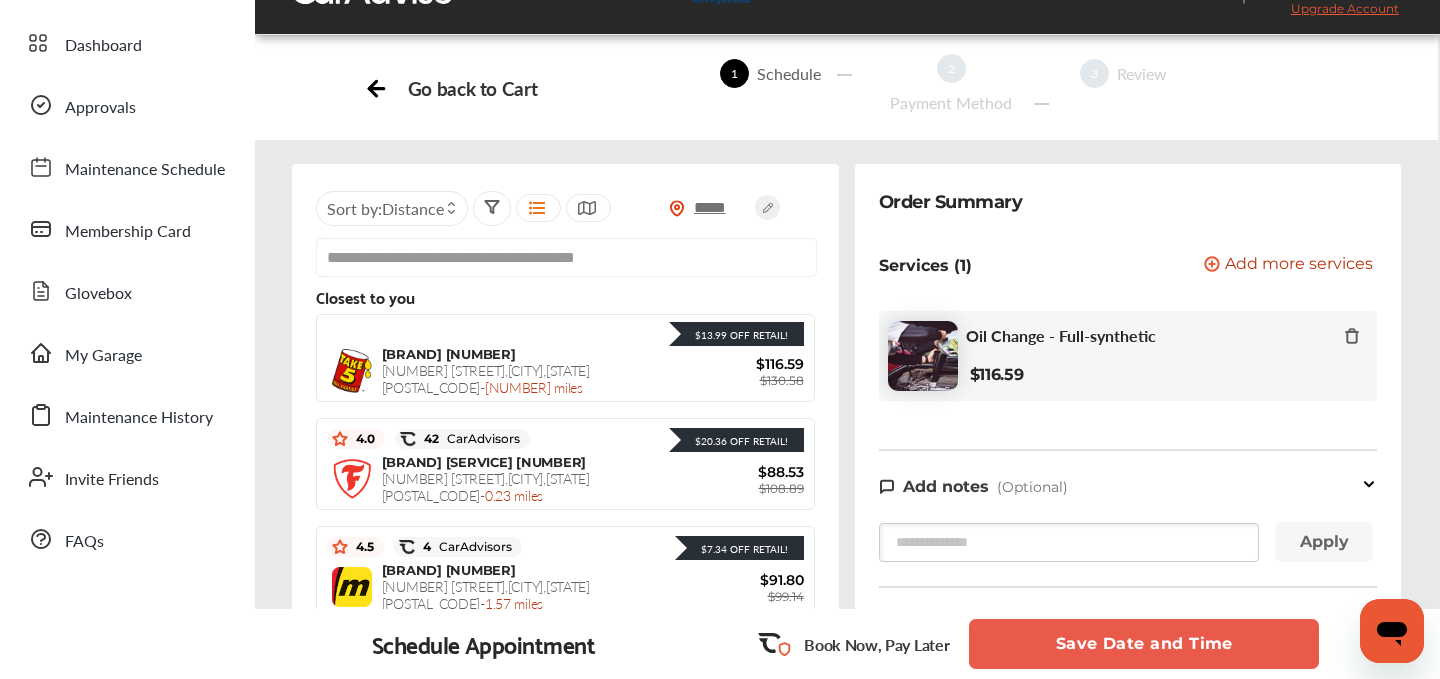 scroll, scrollTop: 170, scrollLeft: 0, axis: vertical 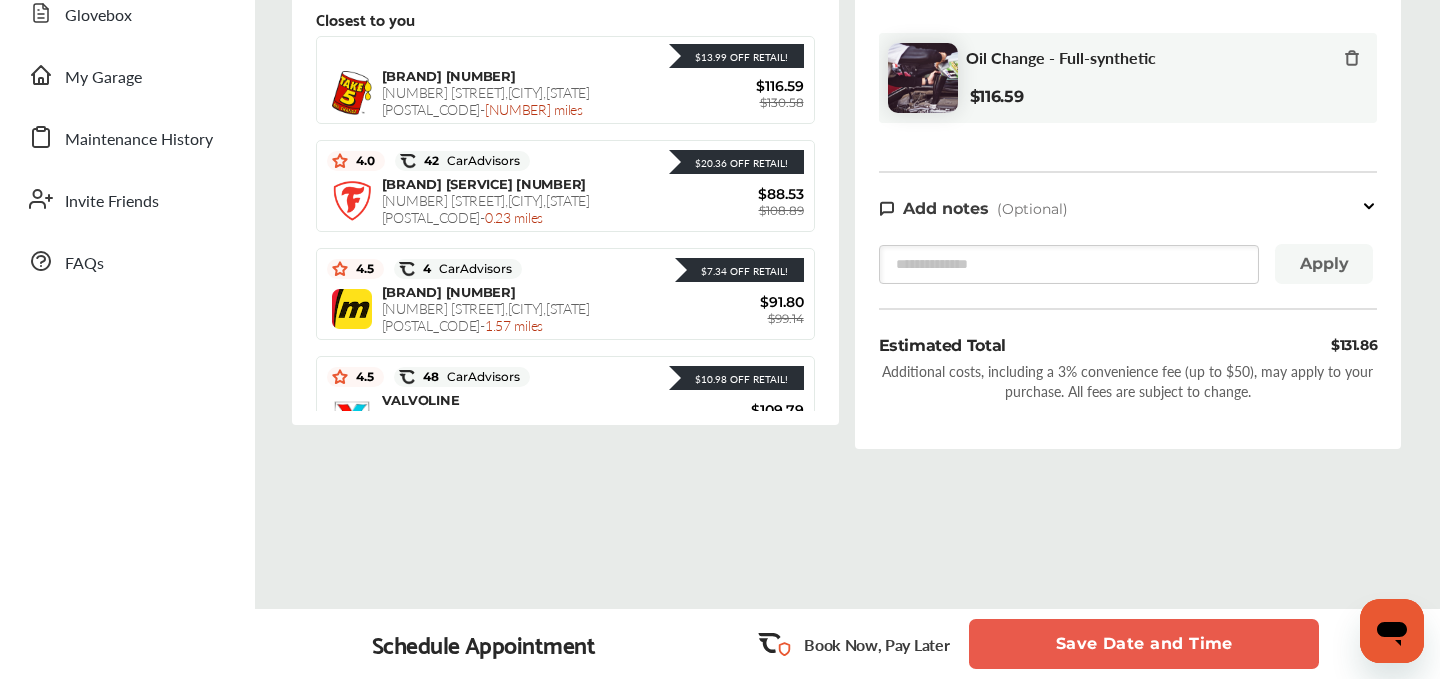 click on "Oil Change - Full-synthetic
$116.59" at bounding box center (1128, 78) 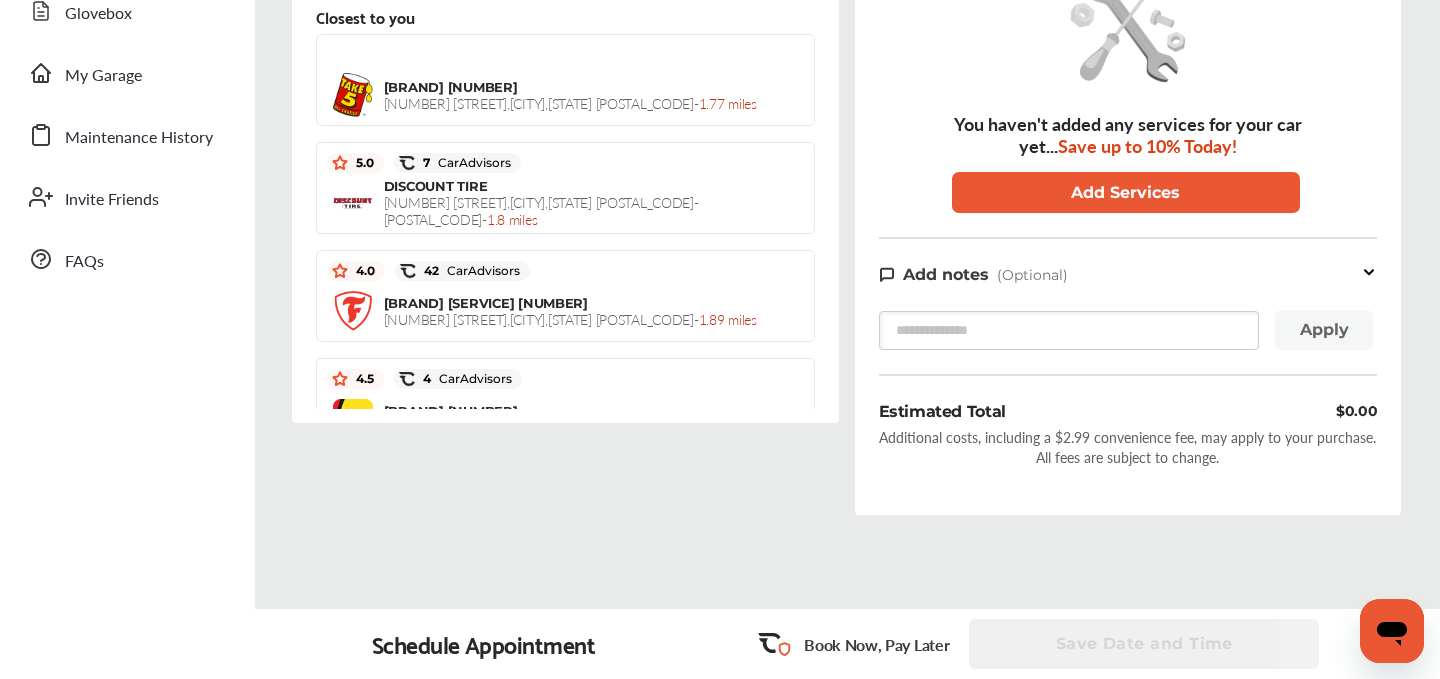 scroll, scrollTop: 363, scrollLeft: 0, axis: vertical 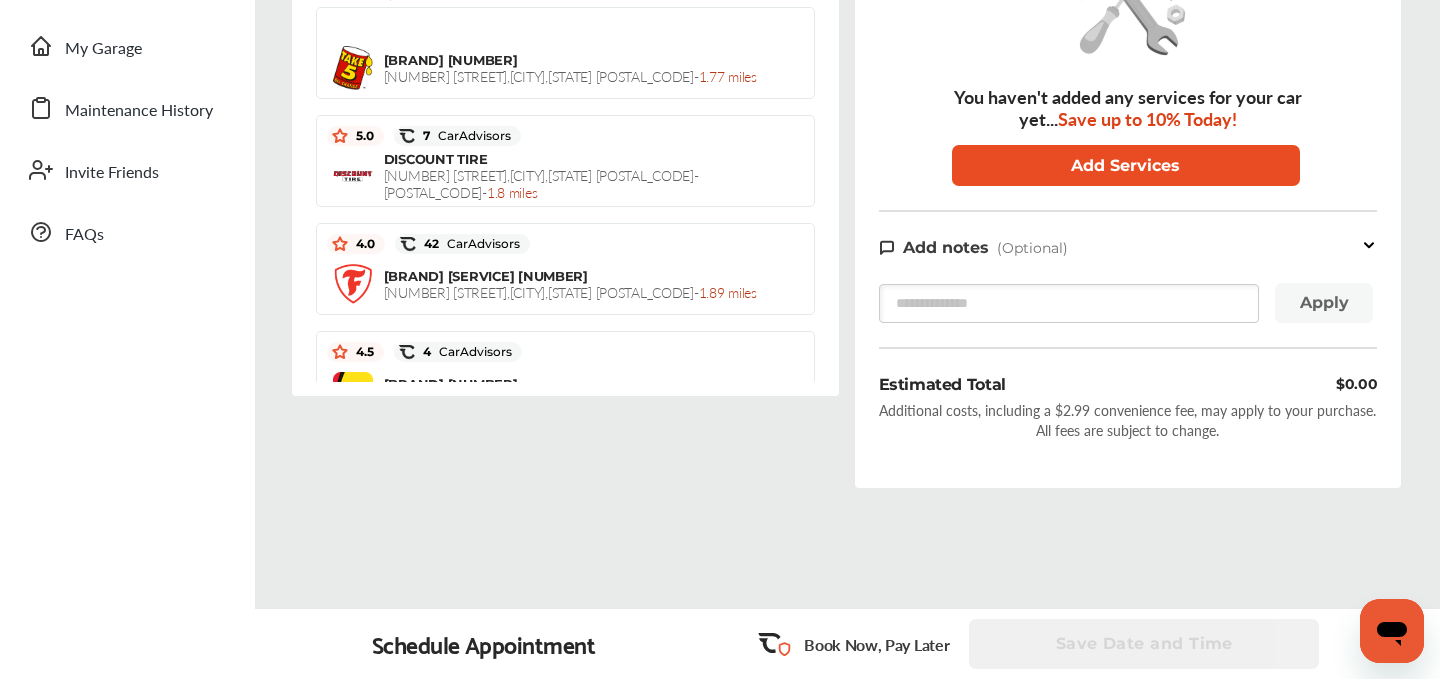 click on "Add Services" at bounding box center (1126, 165) 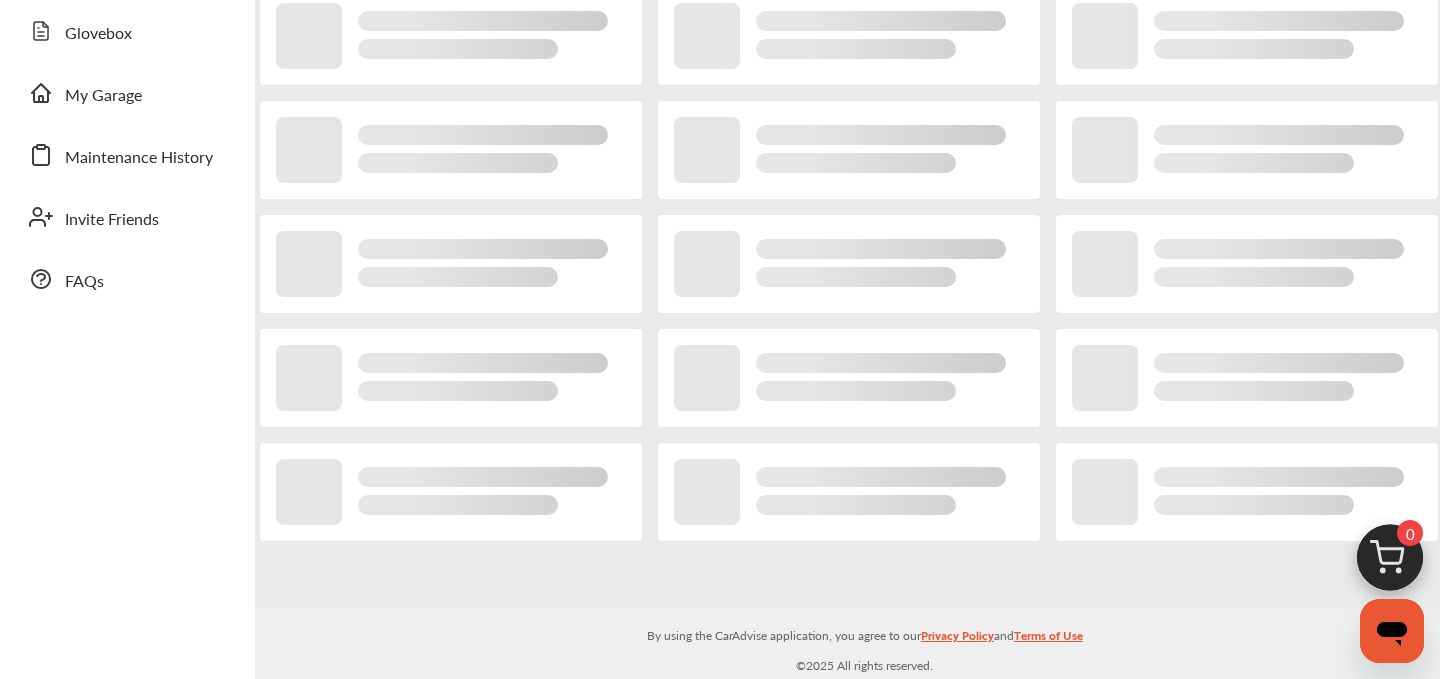 scroll, scrollTop: 0, scrollLeft: 0, axis: both 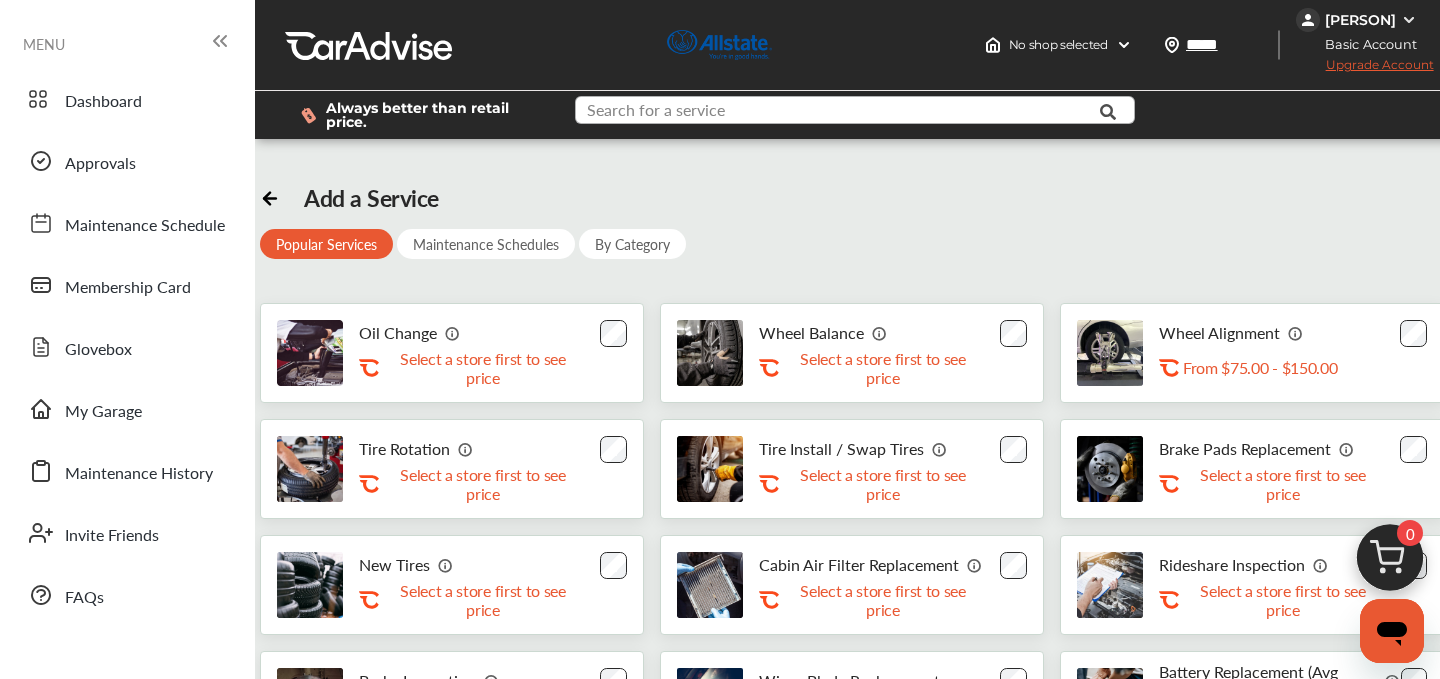 click at bounding box center (839, 112) 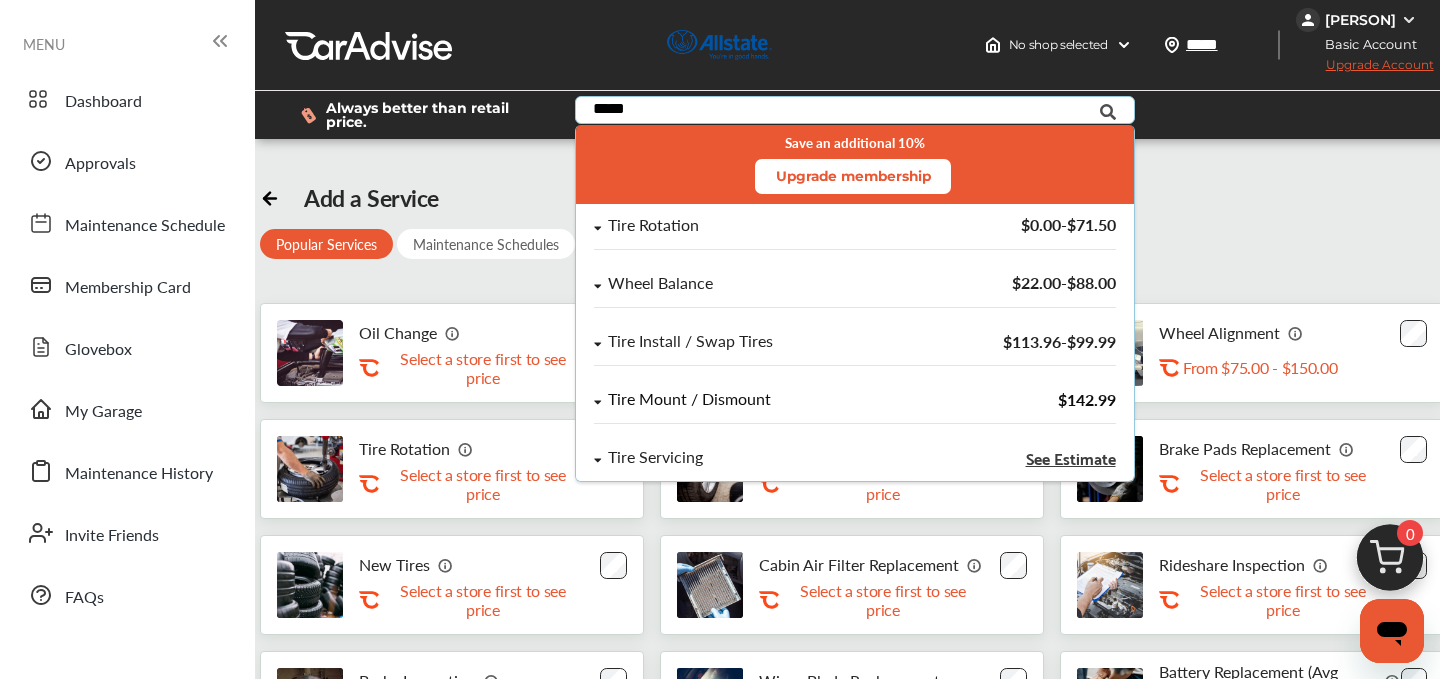 scroll, scrollTop: 97, scrollLeft: 0, axis: vertical 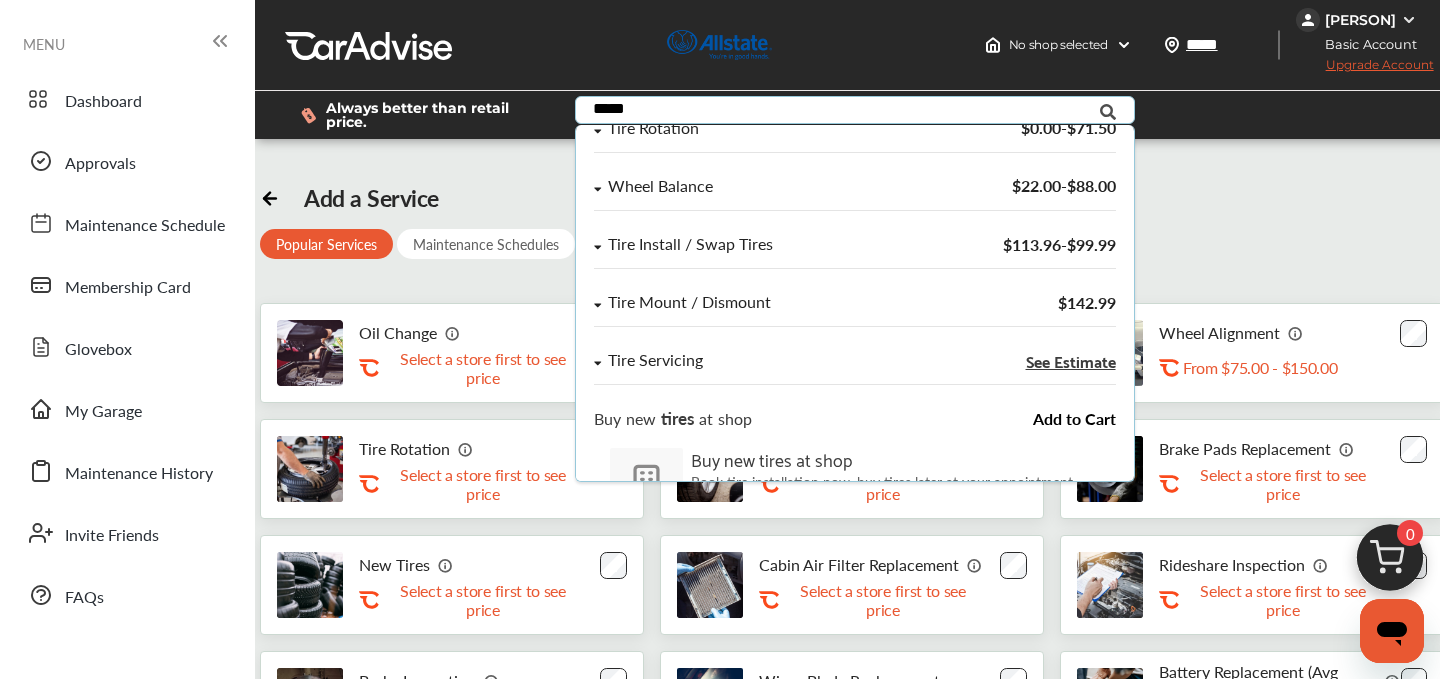 type on "****" 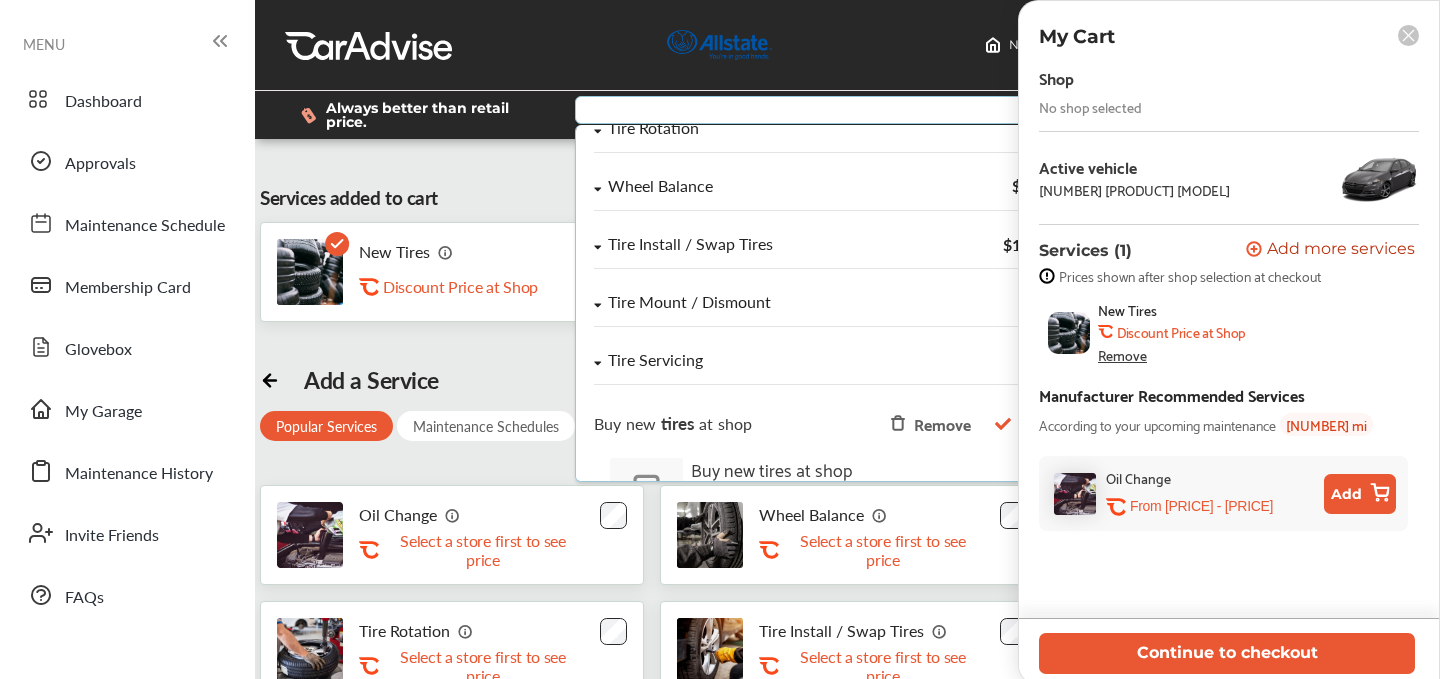 click at bounding box center (839, 112) 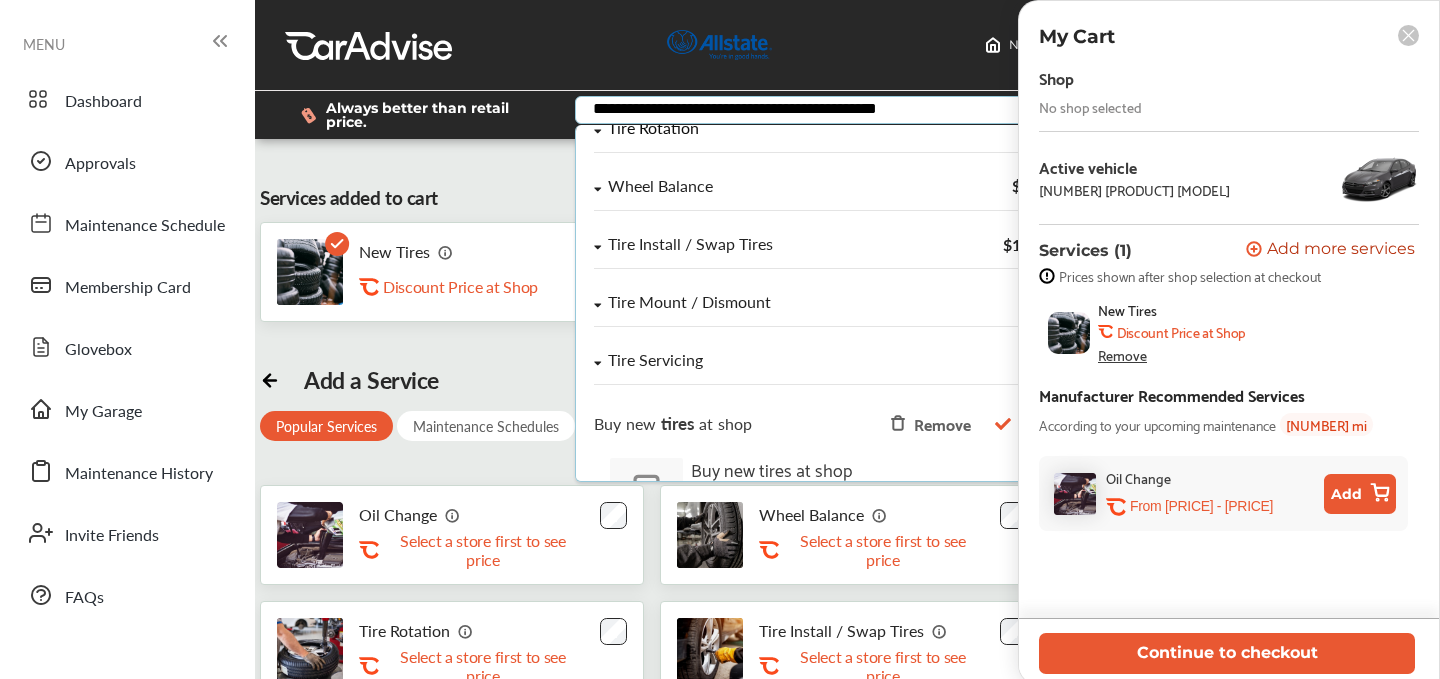 scroll, scrollTop: 0, scrollLeft: 0, axis: both 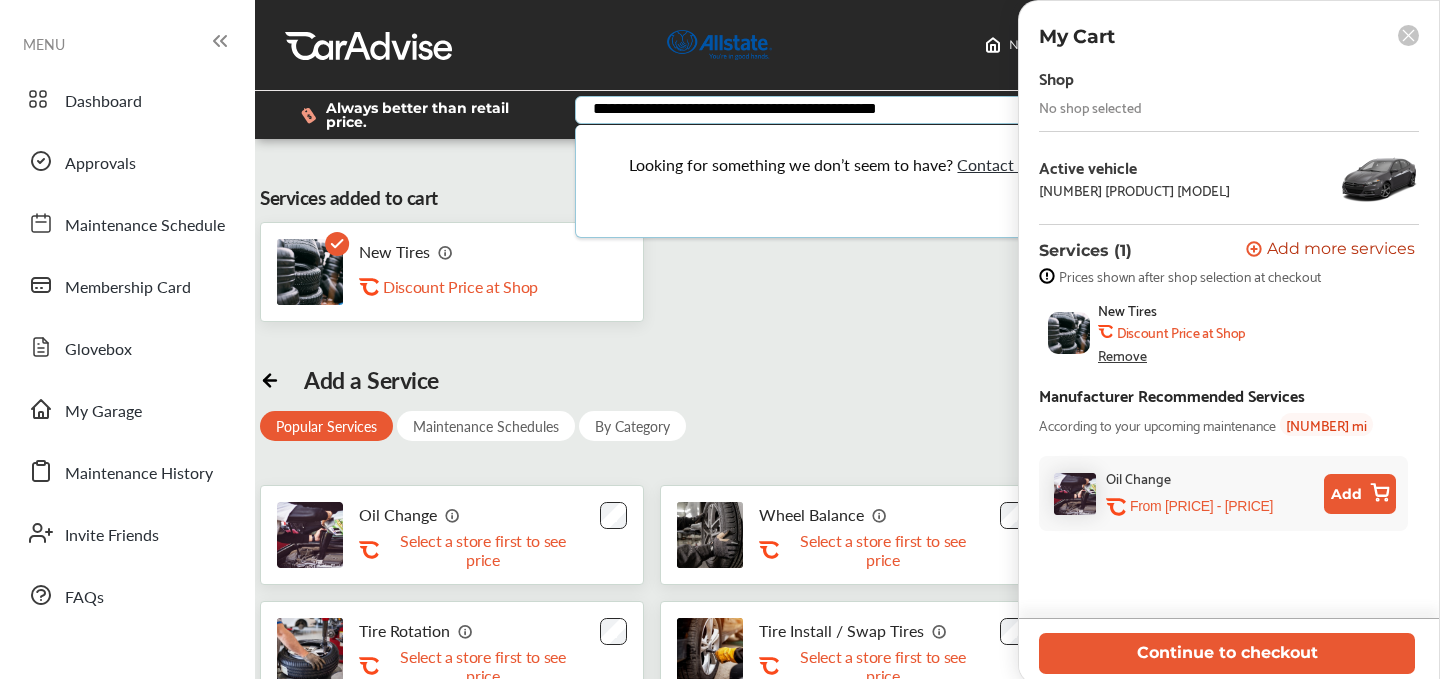 type on "**********" 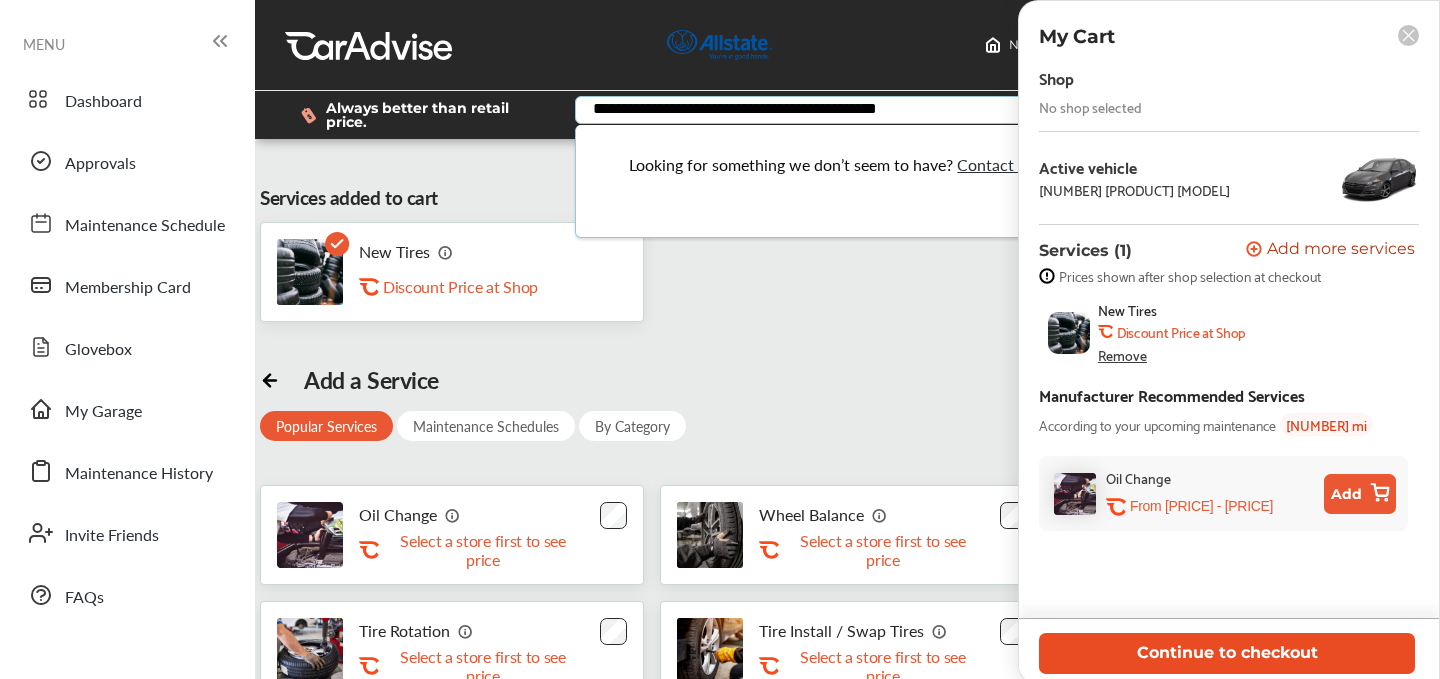 type 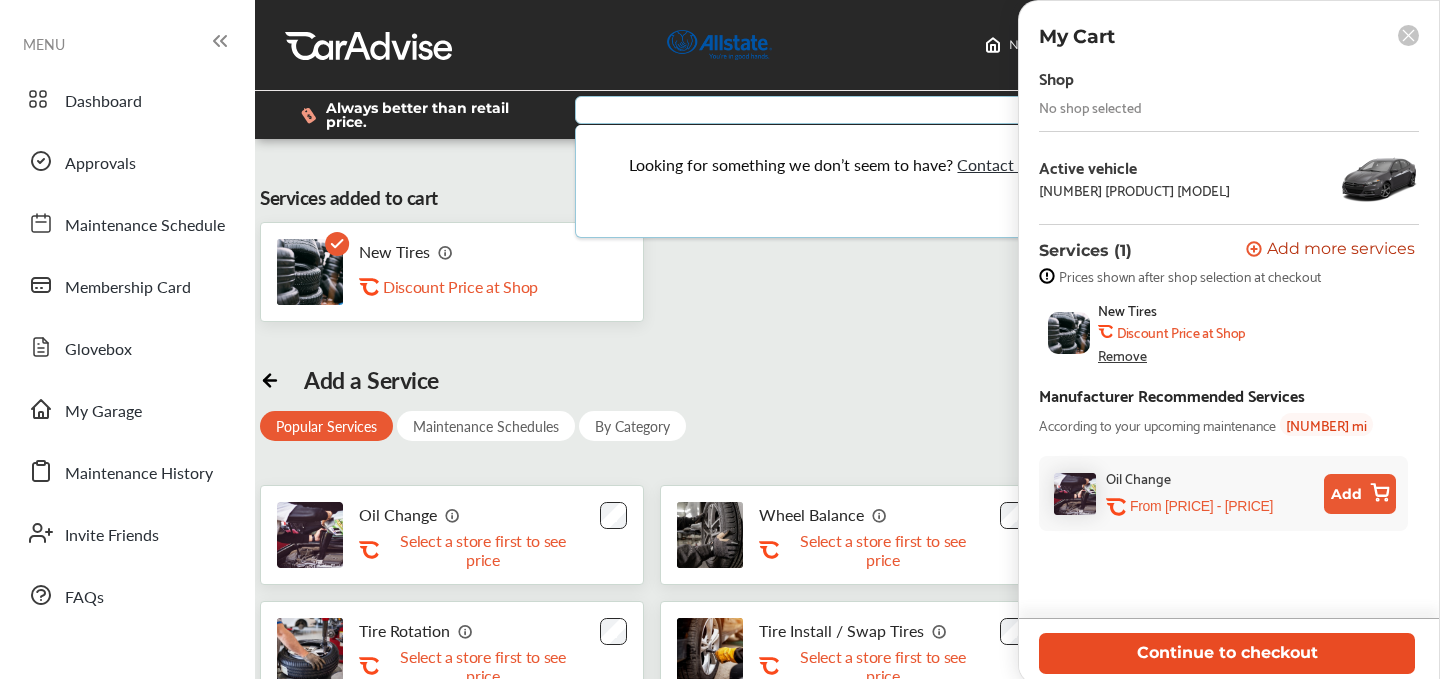 click on "Continue to checkout" at bounding box center [1227, 653] 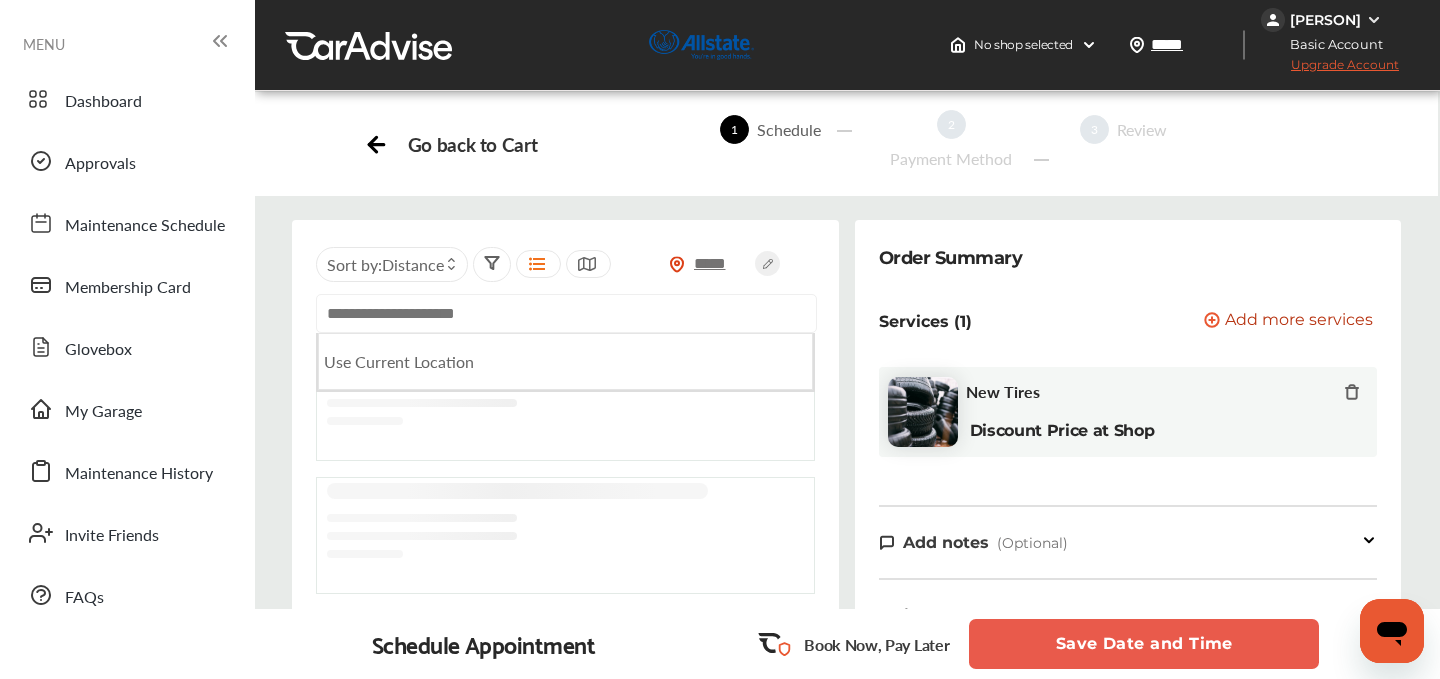 click at bounding box center (566, 313) 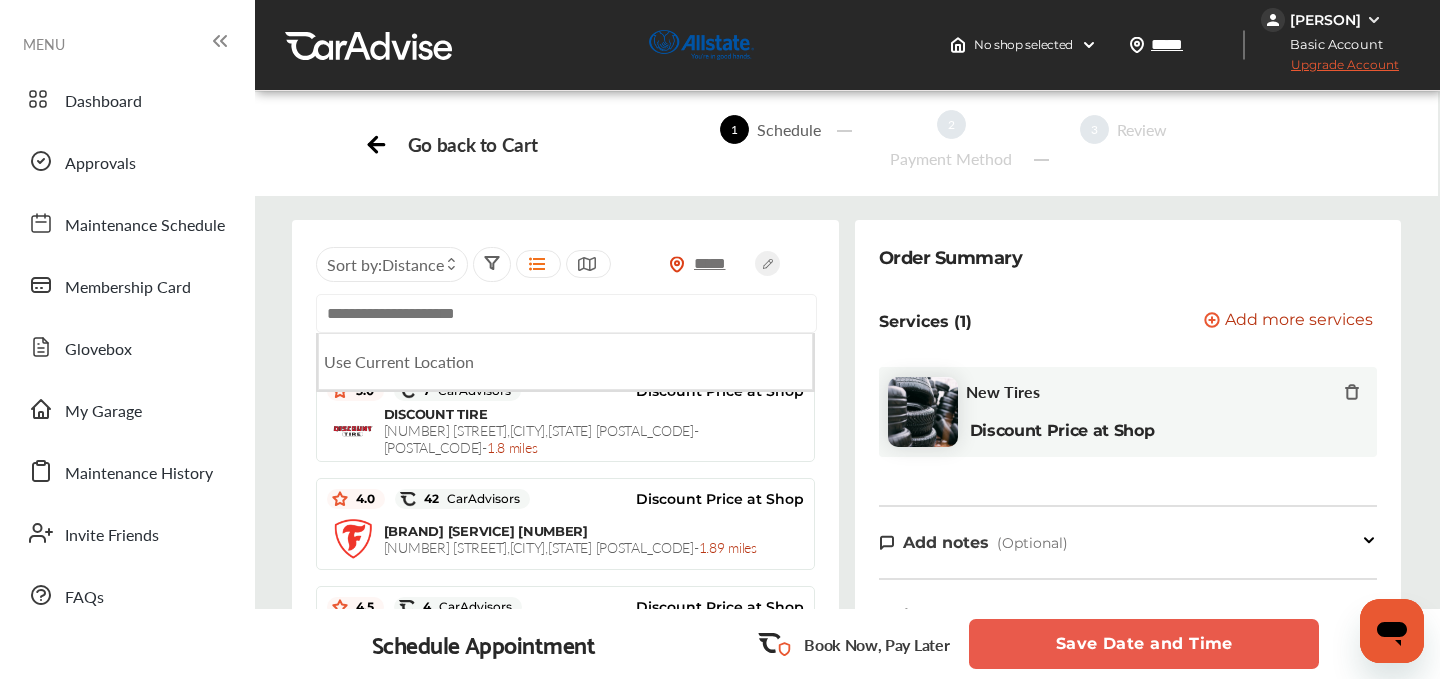 paste on "**********" 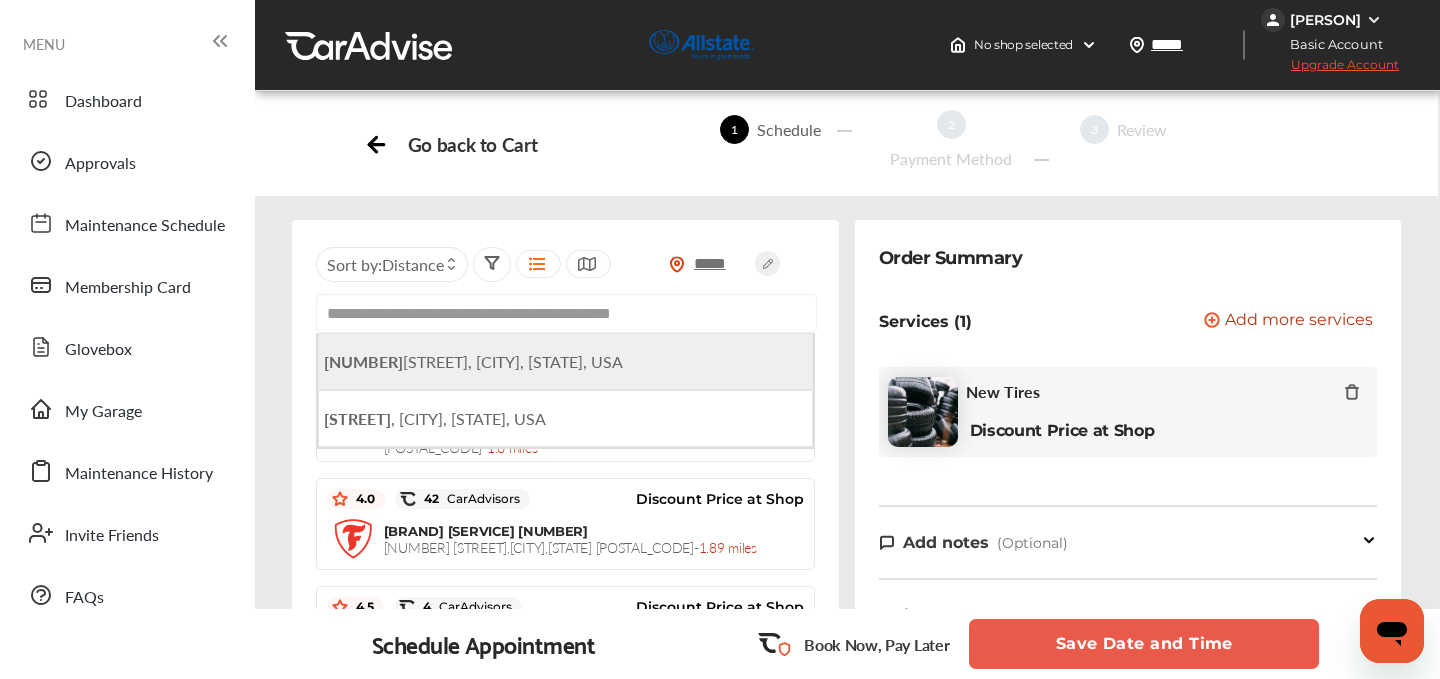 click on "8015  Fischer Steel Road, Cordova, TN, USA" at bounding box center [473, 361] 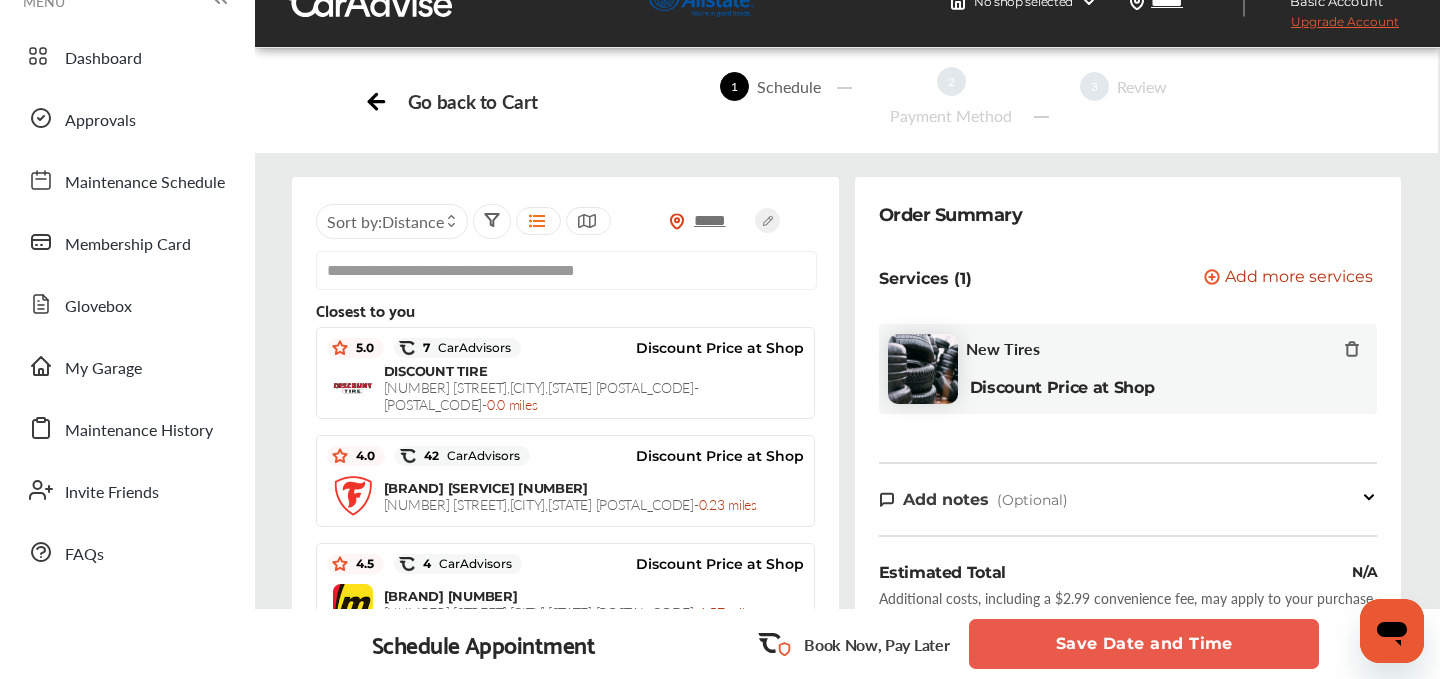 scroll, scrollTop: 56, scrollLeft: 0, axis: vertical 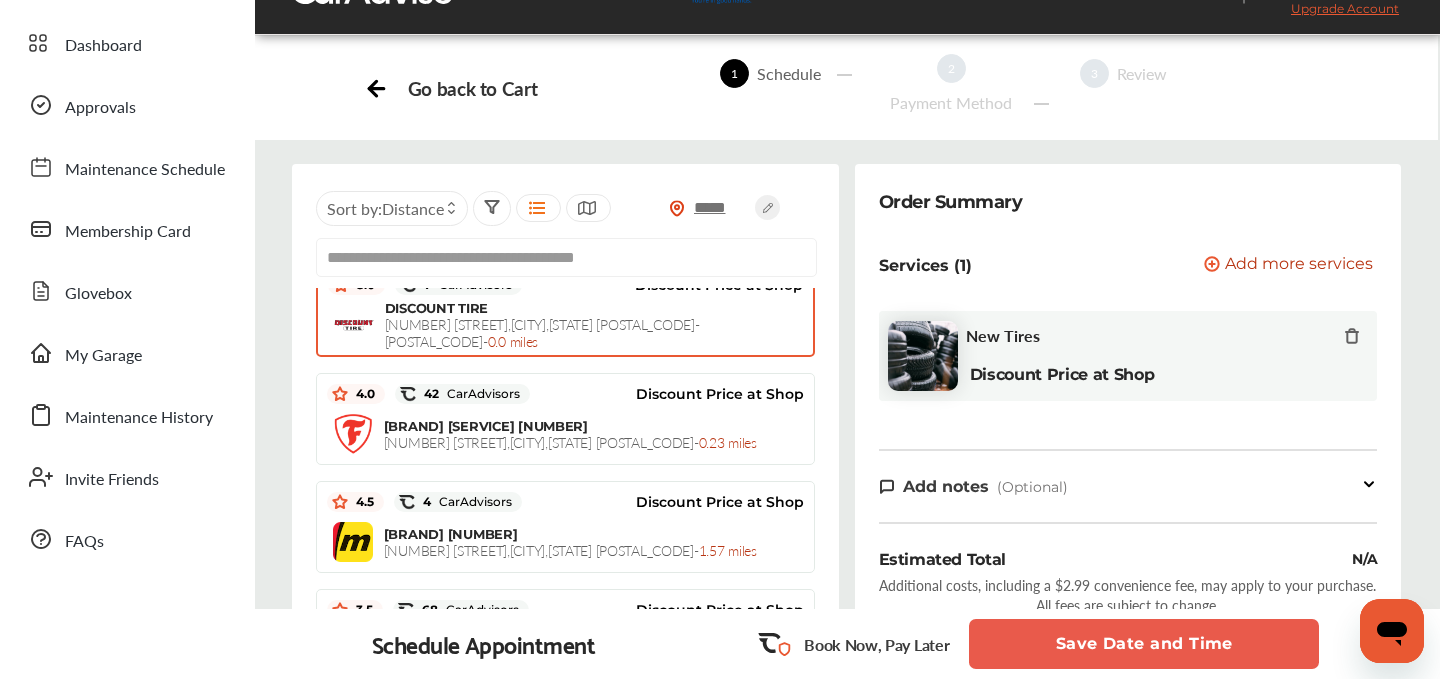 click on "8015 FISCHER STEEL ROAD ,  CORDOVA ,  TN   38018-2304  -  0.0 miles" at bounding box center [542, 332] 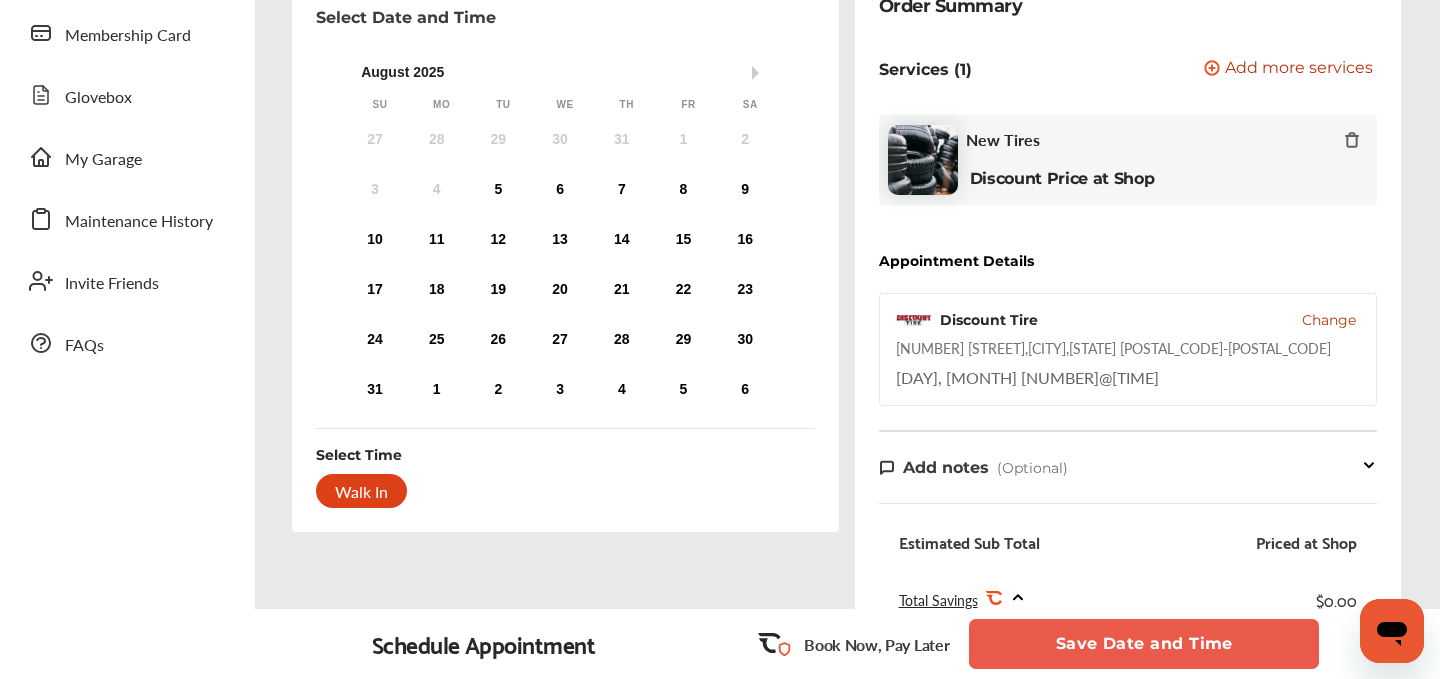 scroll, scrollTop: 253, scrollLeft: 0, axis: vertical 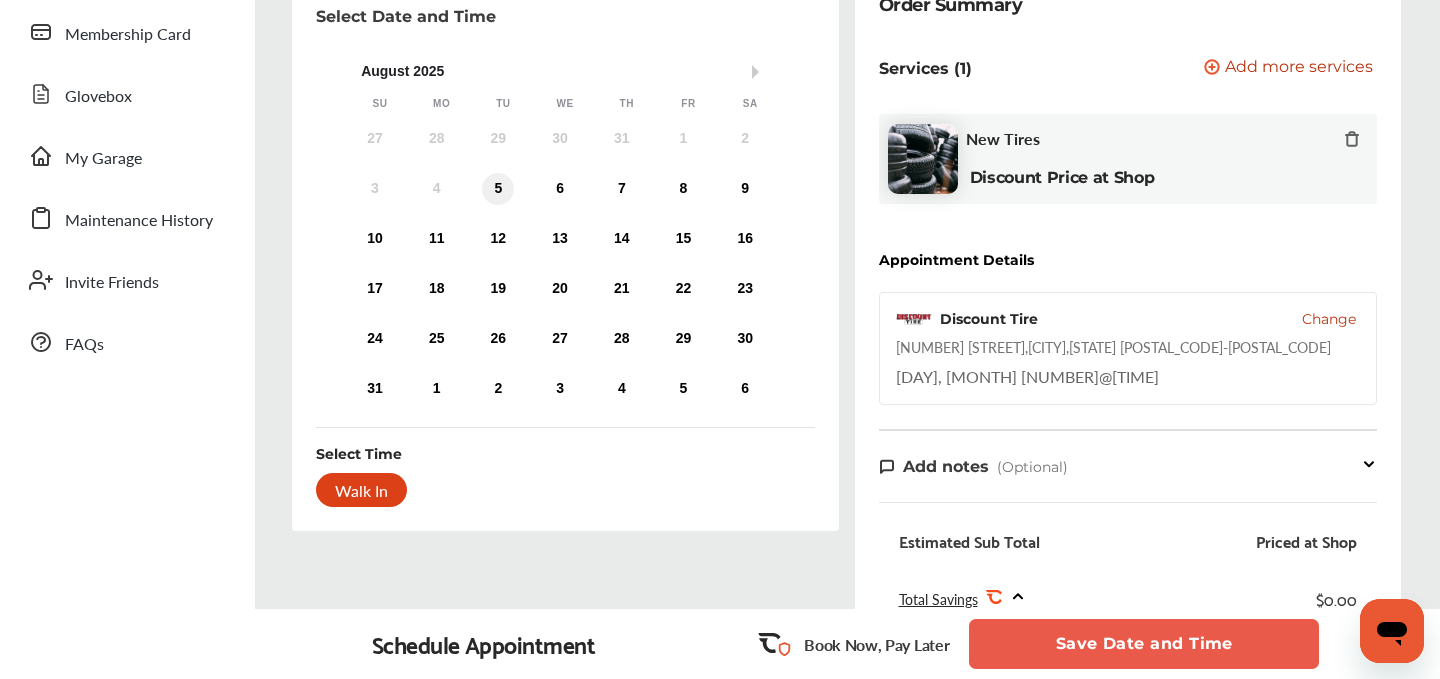 click on "5" at bounding box center (498, 189) 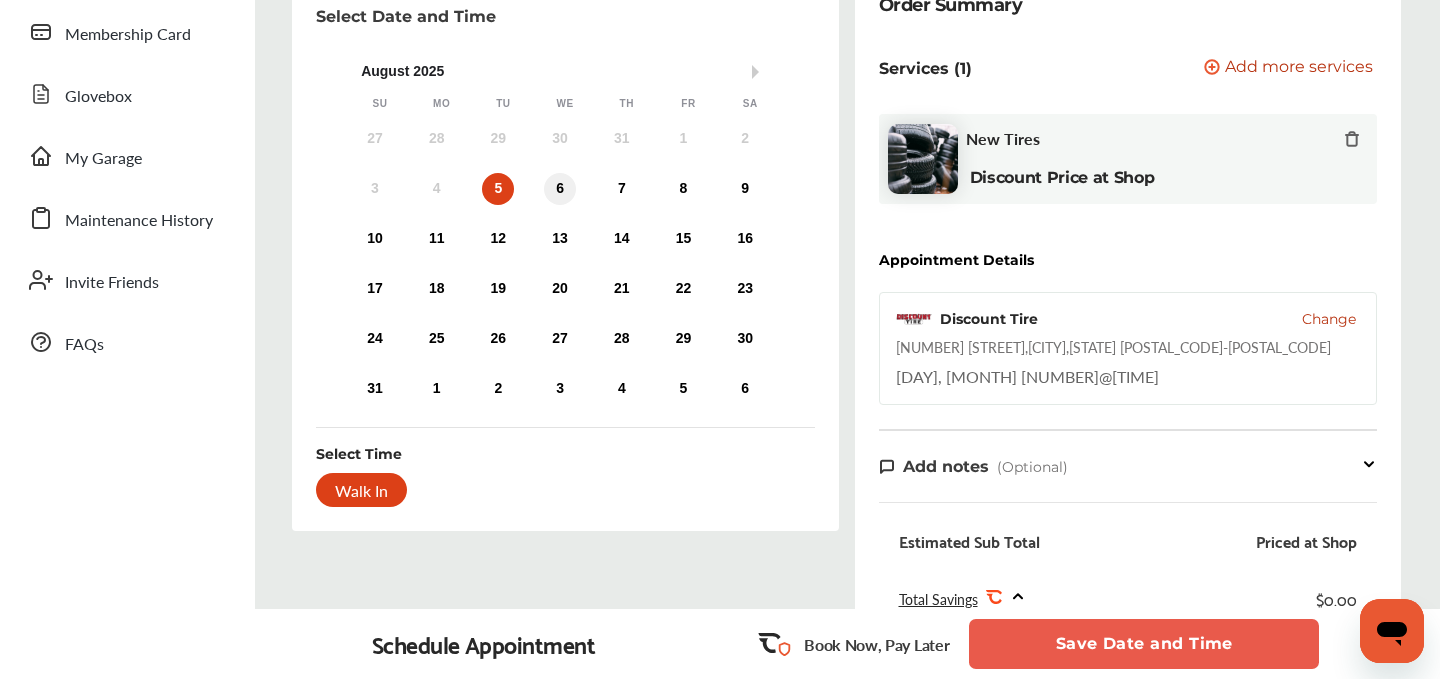 click on "6" at bounding box center (560, 189) 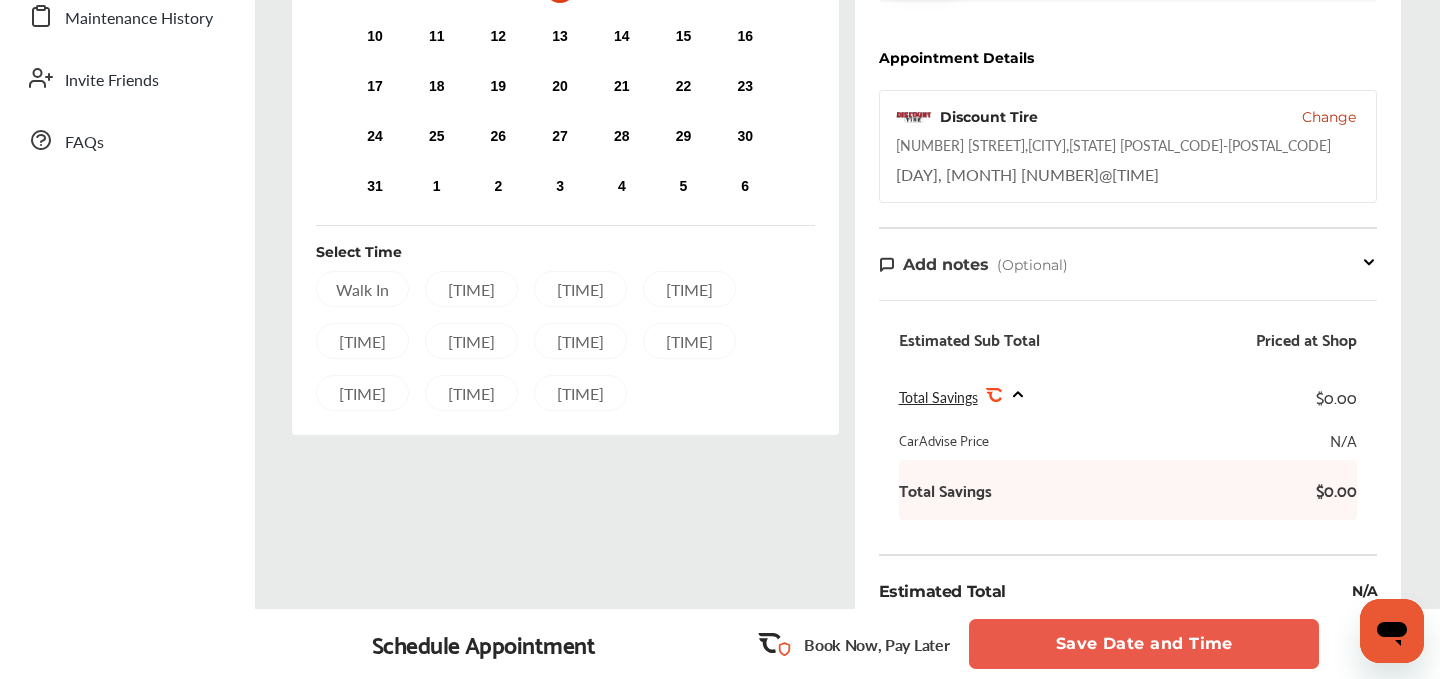scroll, scrollTop: 459, scrollLeft: 0, axis: vertical 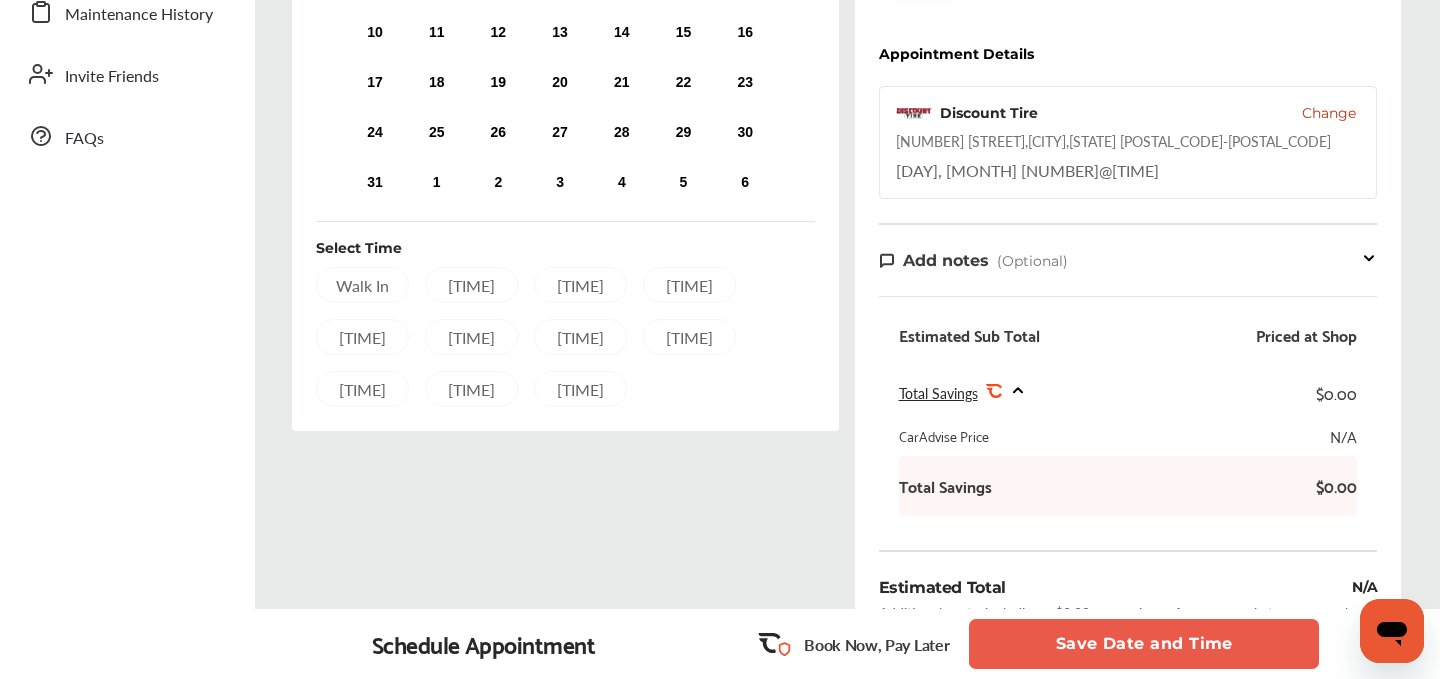 click on "10:45 AM" at bounding box center [689, 285] 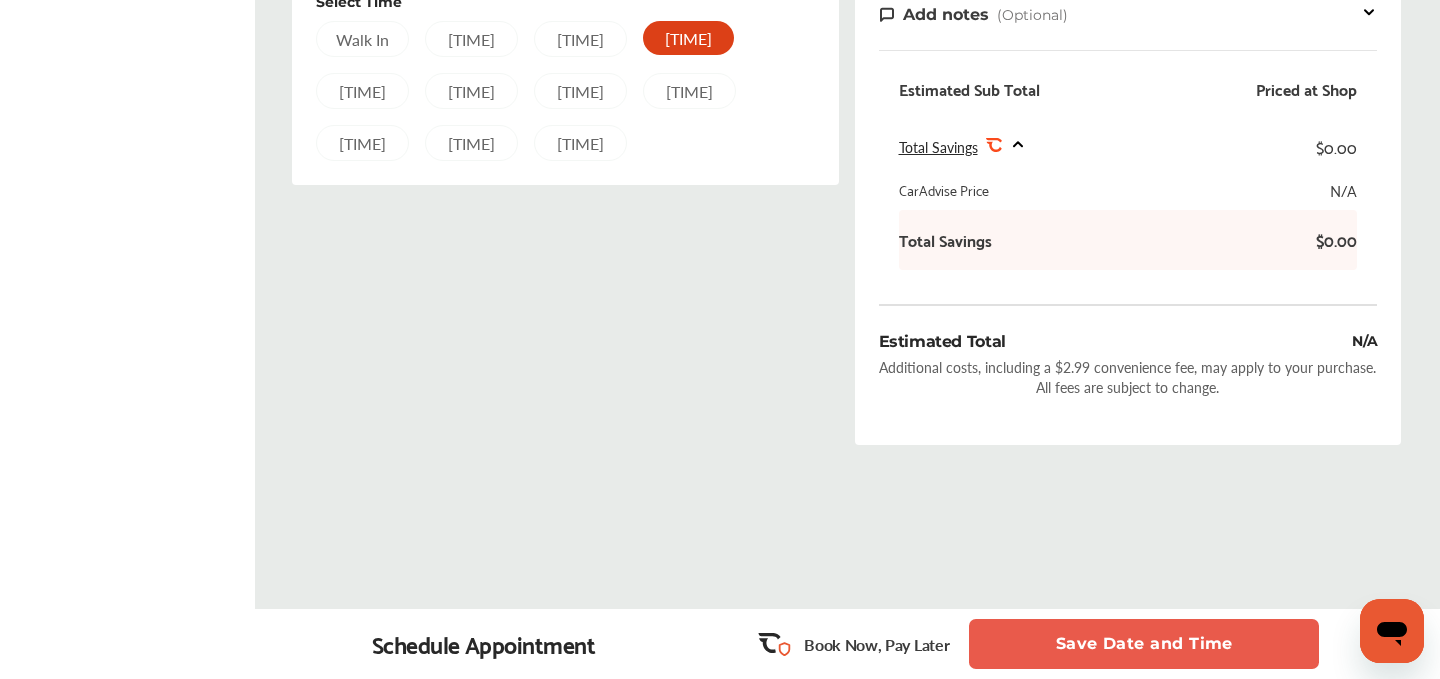 scroll, scrollTop: 709, scrollLeft: 0, axis: vertical 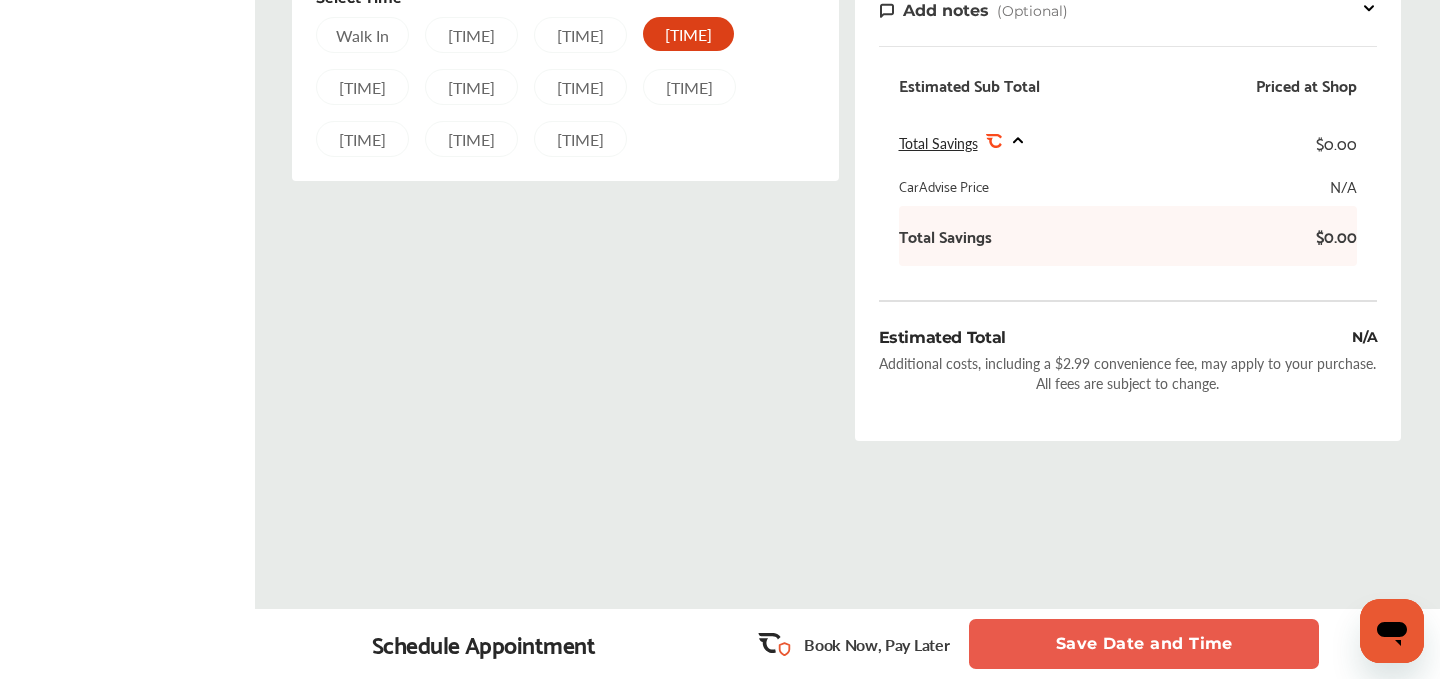 click on "Save Date and Time" at bounding box center [1144, 644] 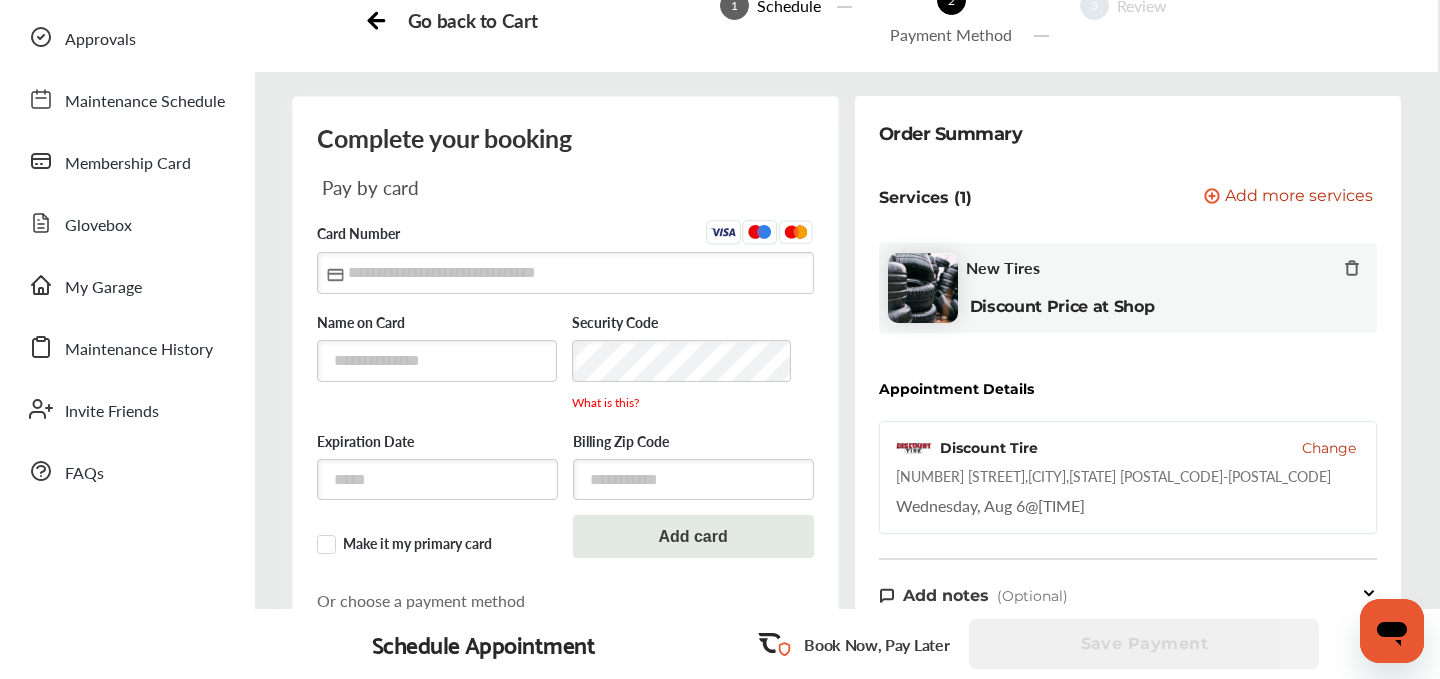 scroll, scrollTop: 82, scrollLeft: 0, axis: vertical 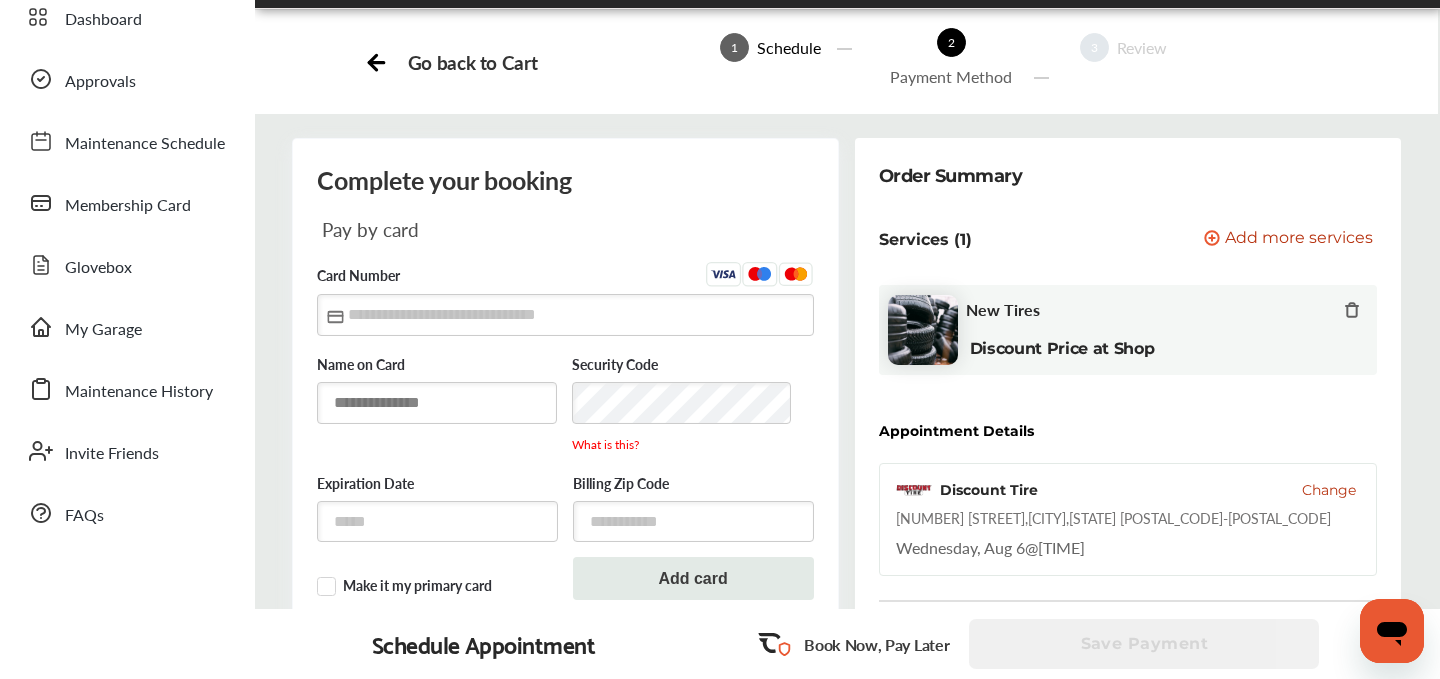 click at bounding box center (437, 402) 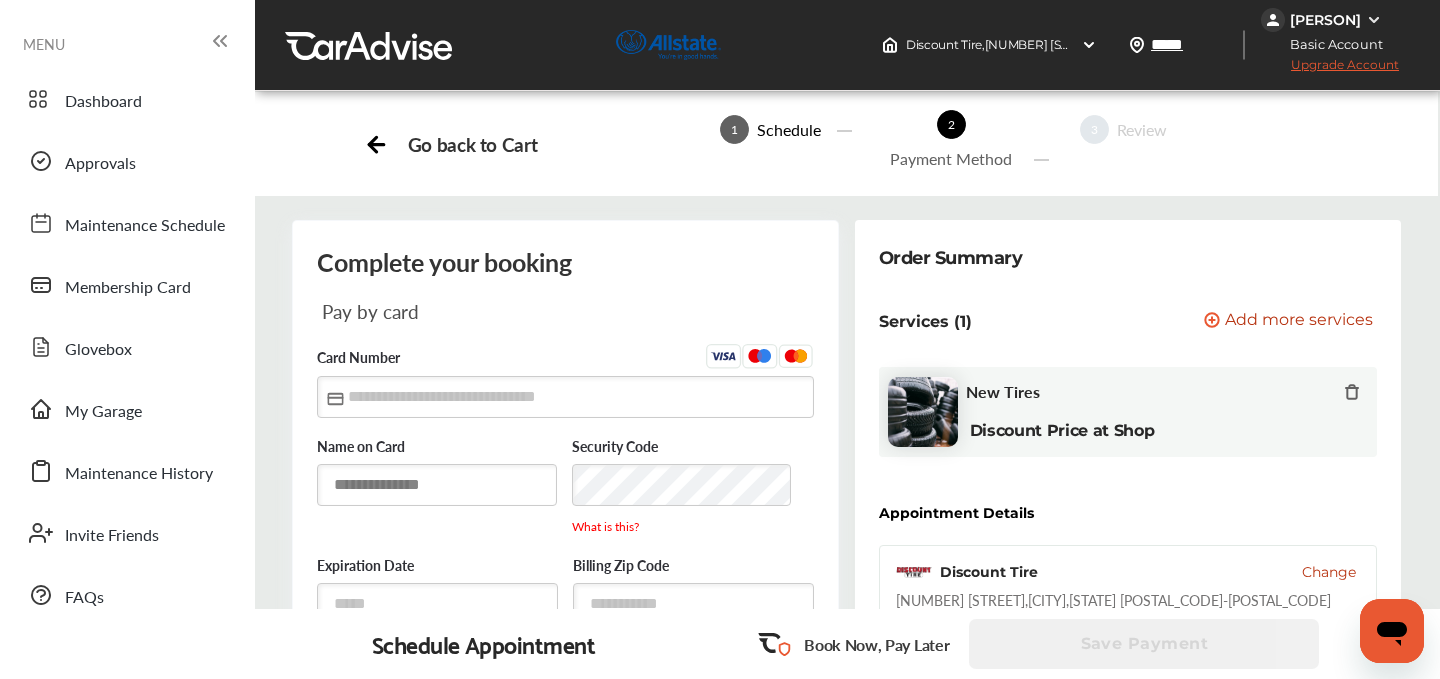 click at bounding box center [437, 484] 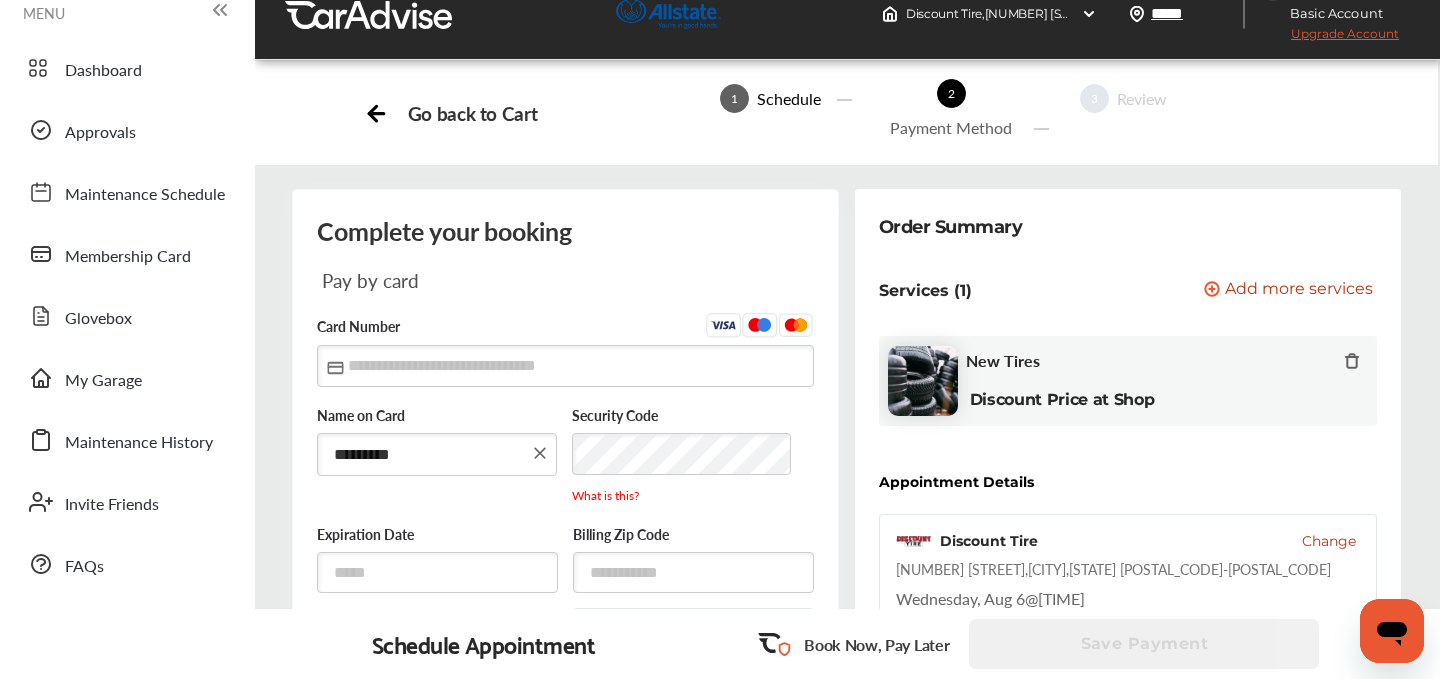 scroll, scrollTop: 38, scrollLeft: 0, axis: vertical 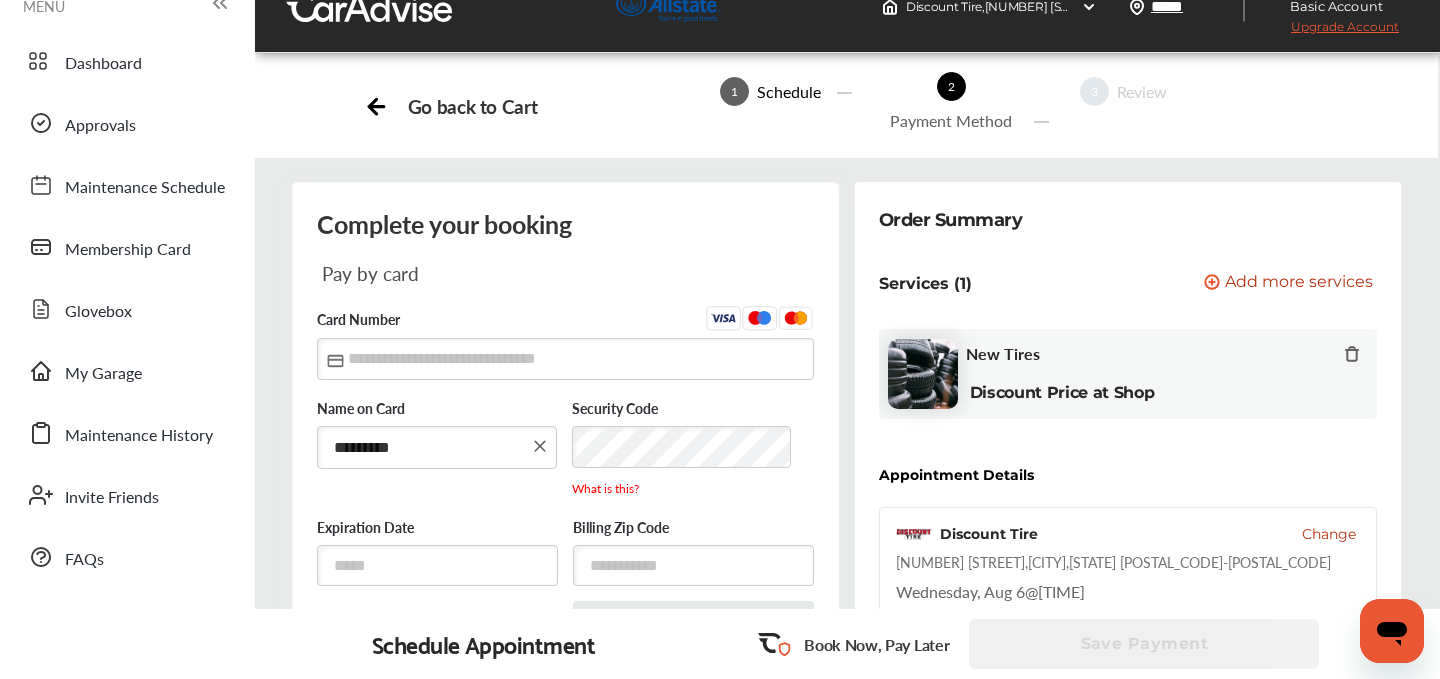 type on "*********" 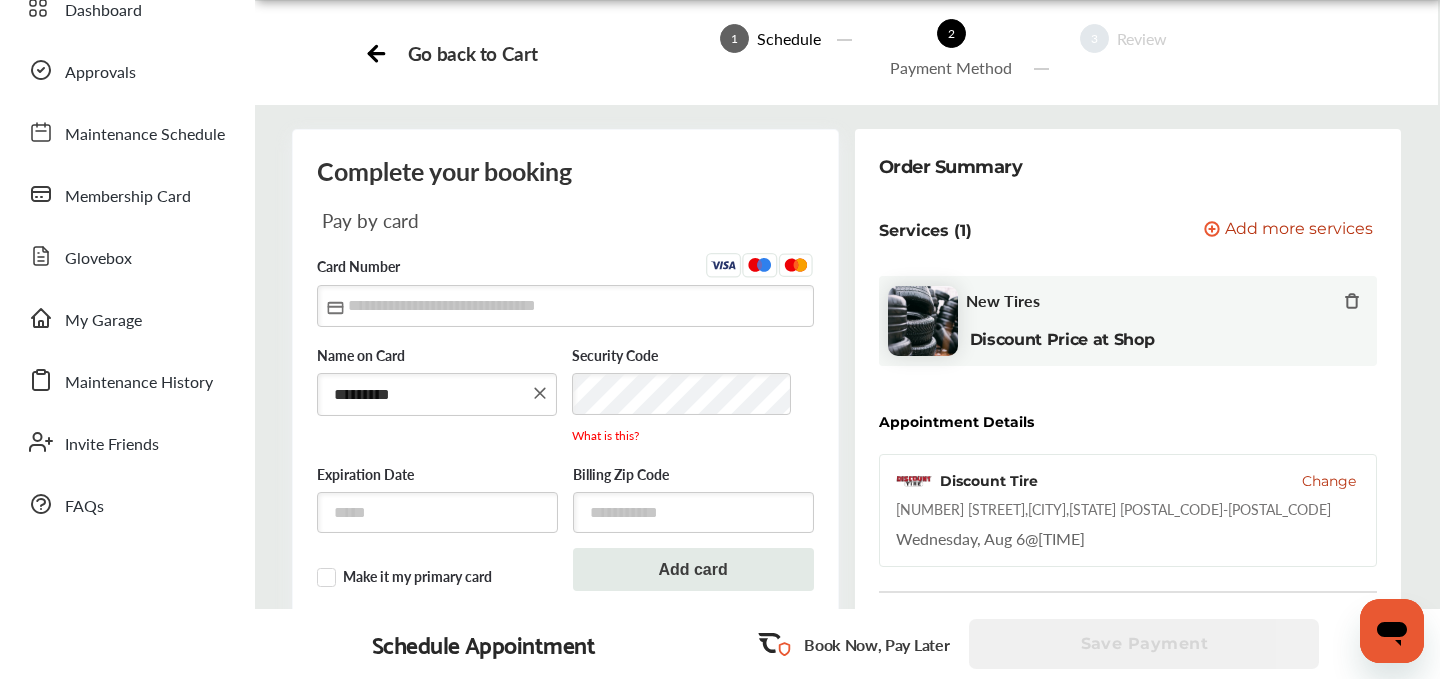 scroll, scrollTop: 118, scrollLeft: 0, axis: vertical 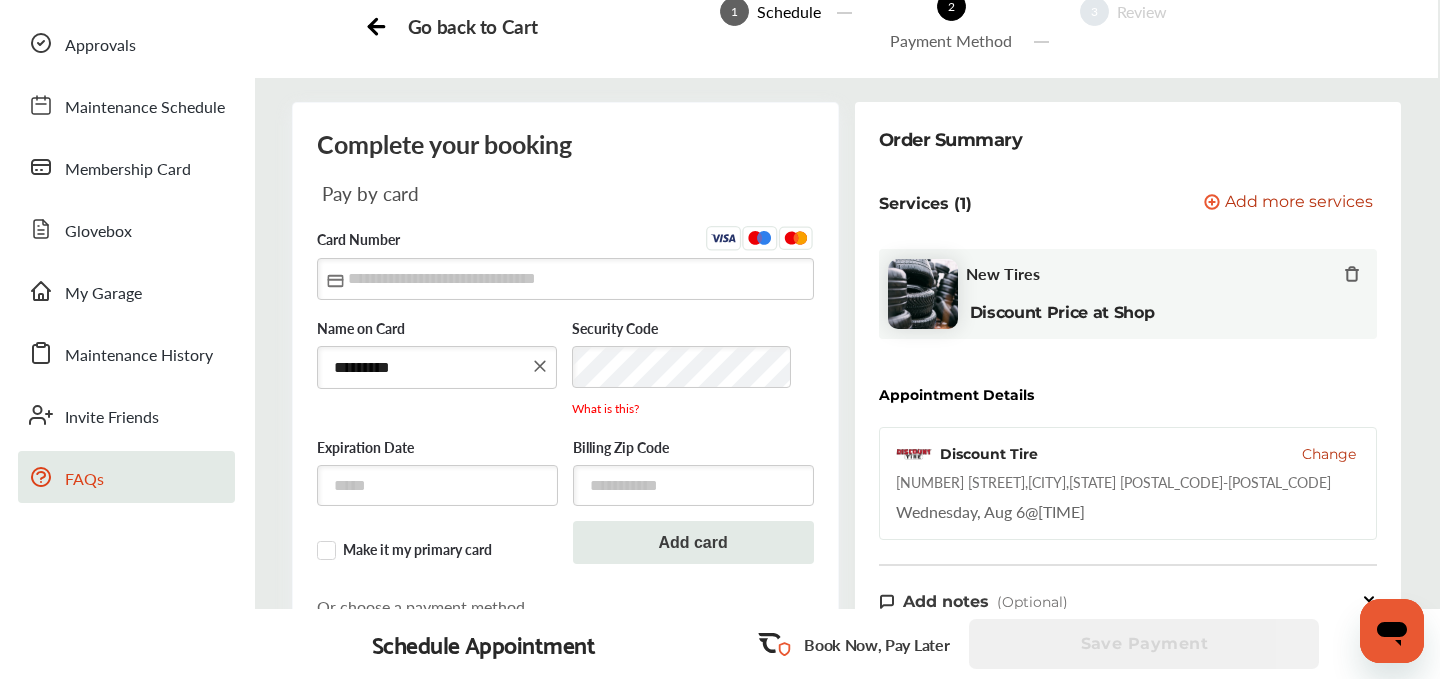 click on "FAQs" at bounding box center [126, 477] 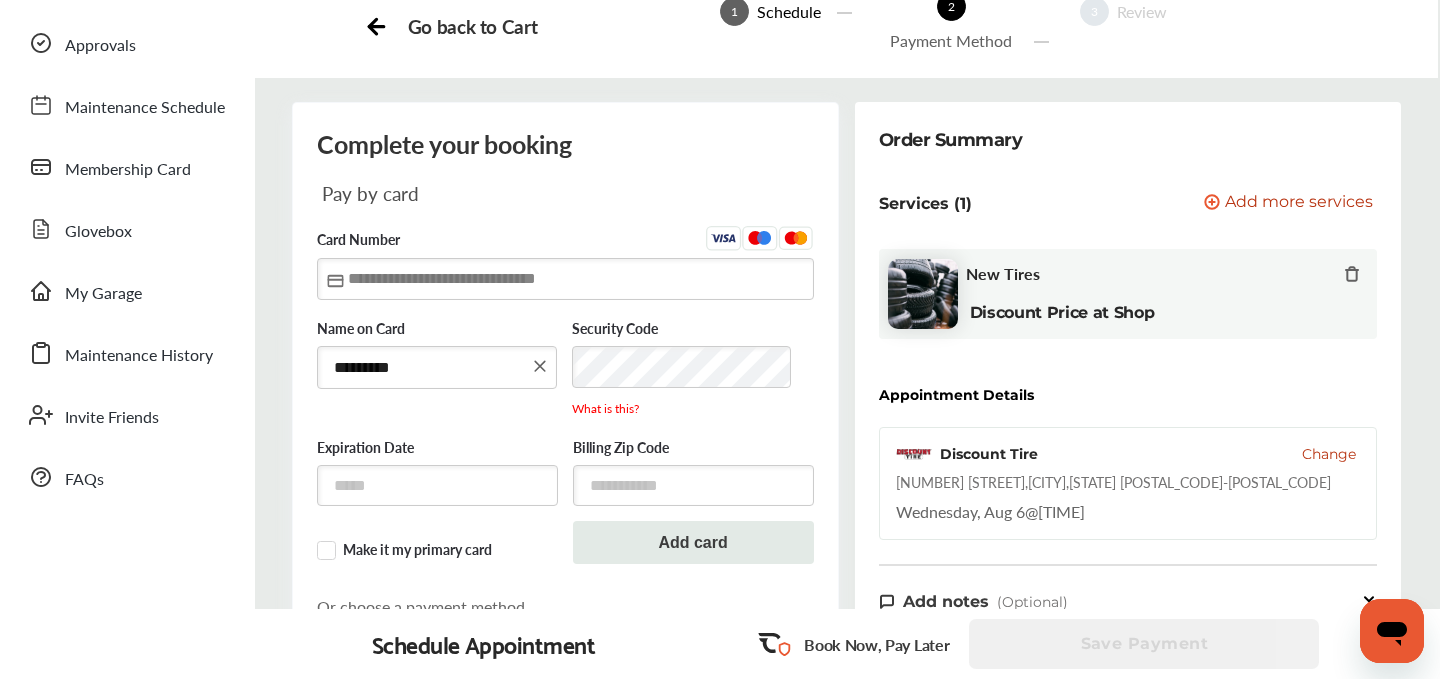 click at bounding box center (565, 278) 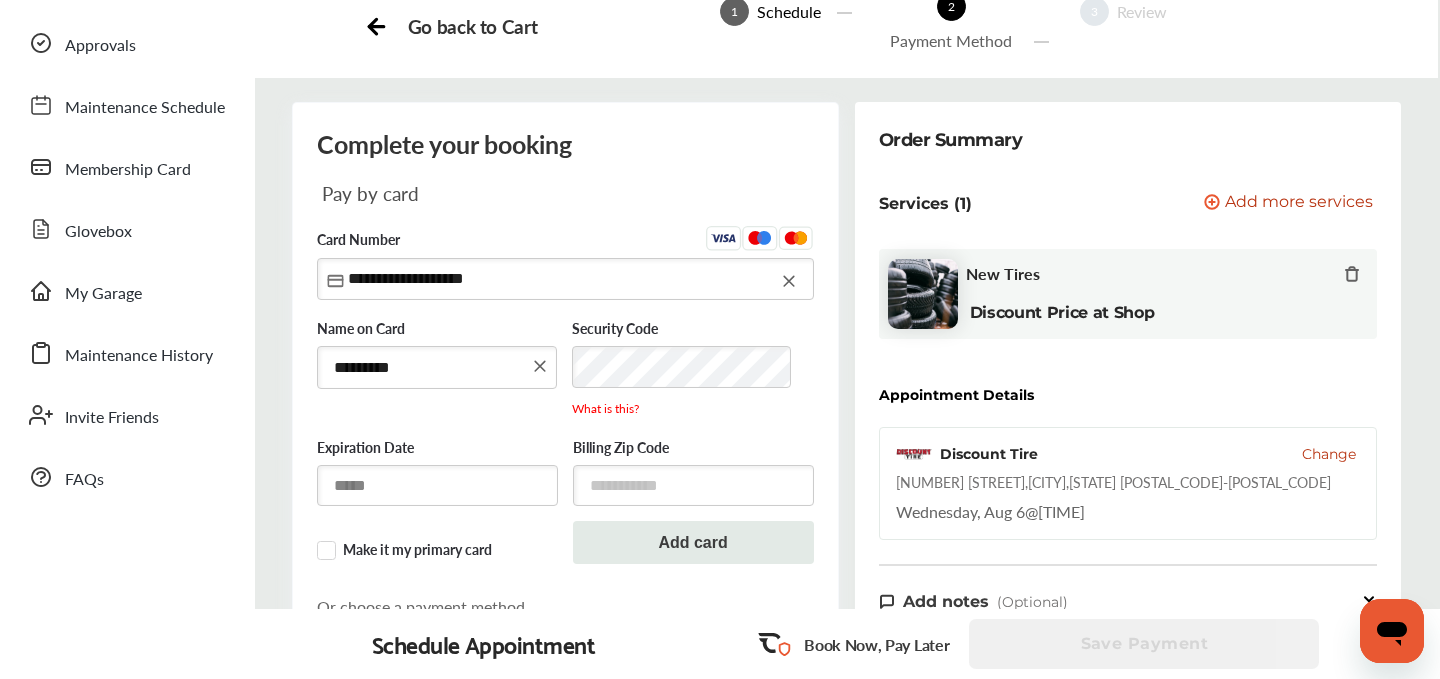 type on "**********" 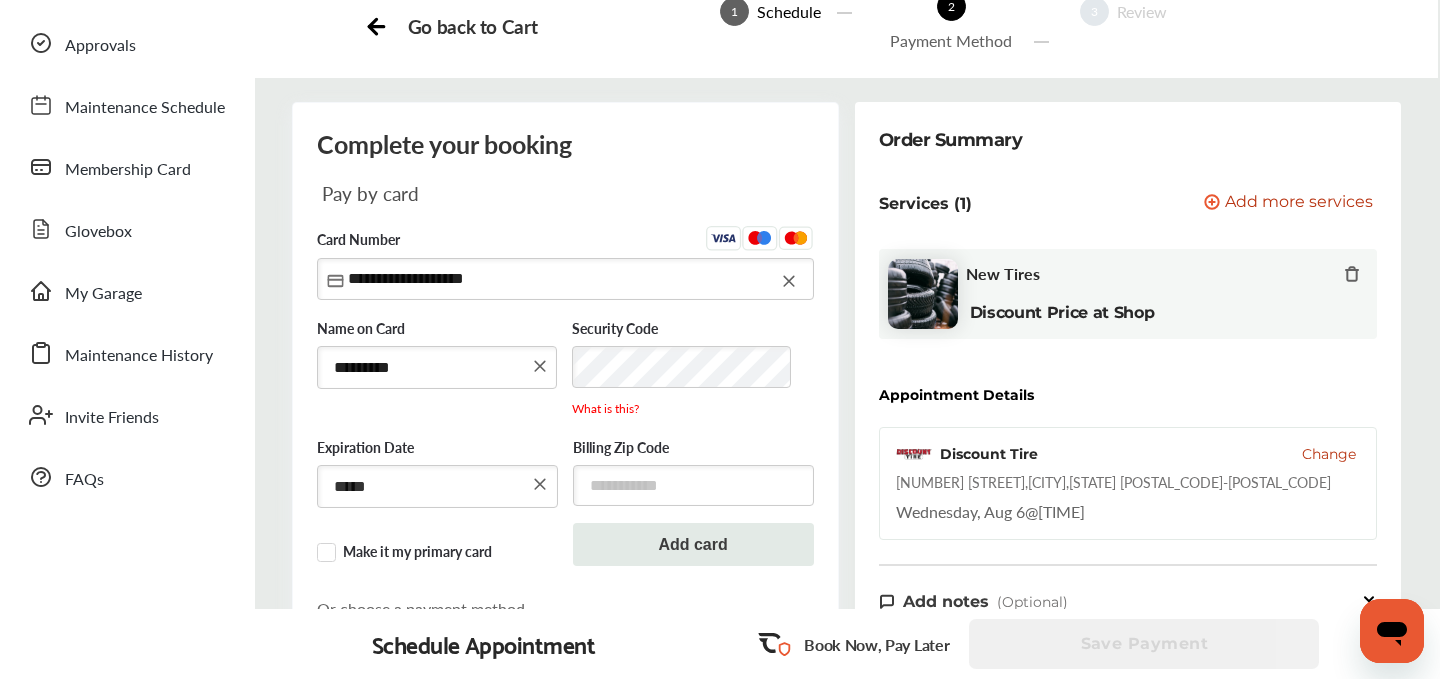 type on "*****" 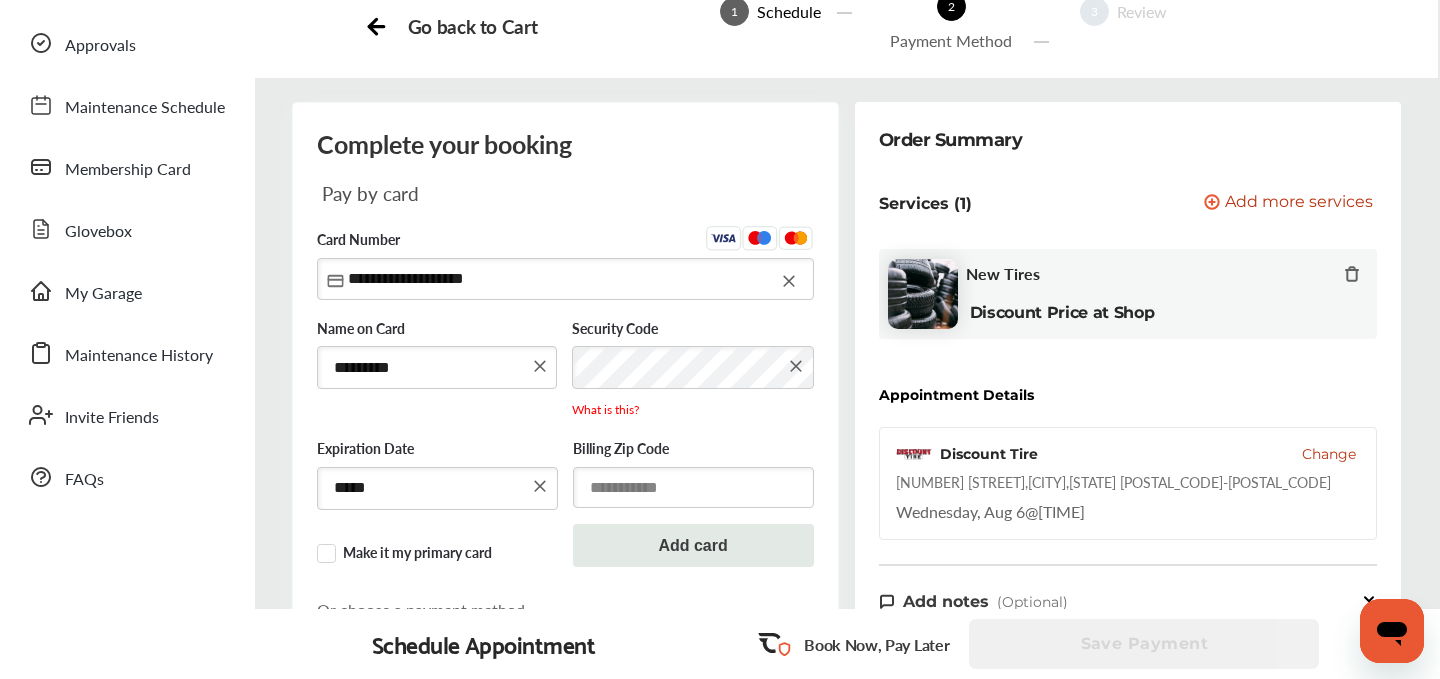 click at bounding box center [693, 487] 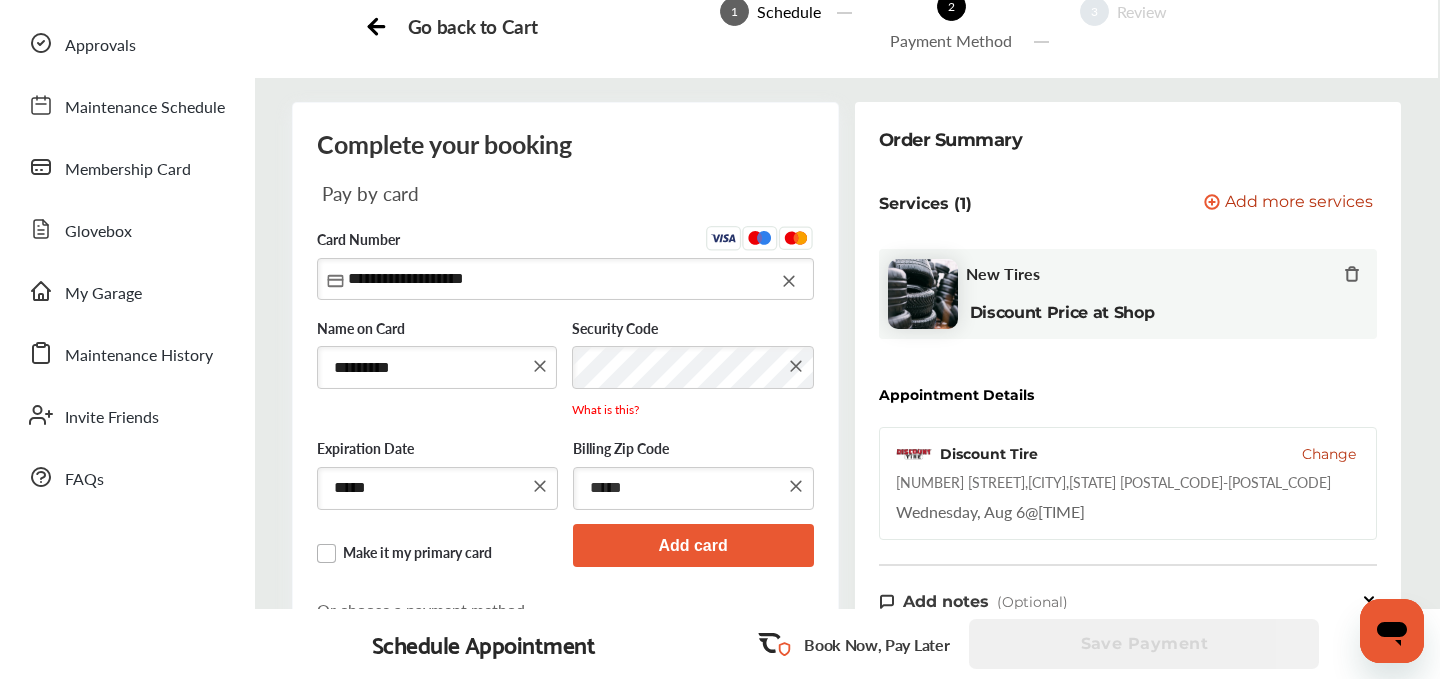 type on "*****" 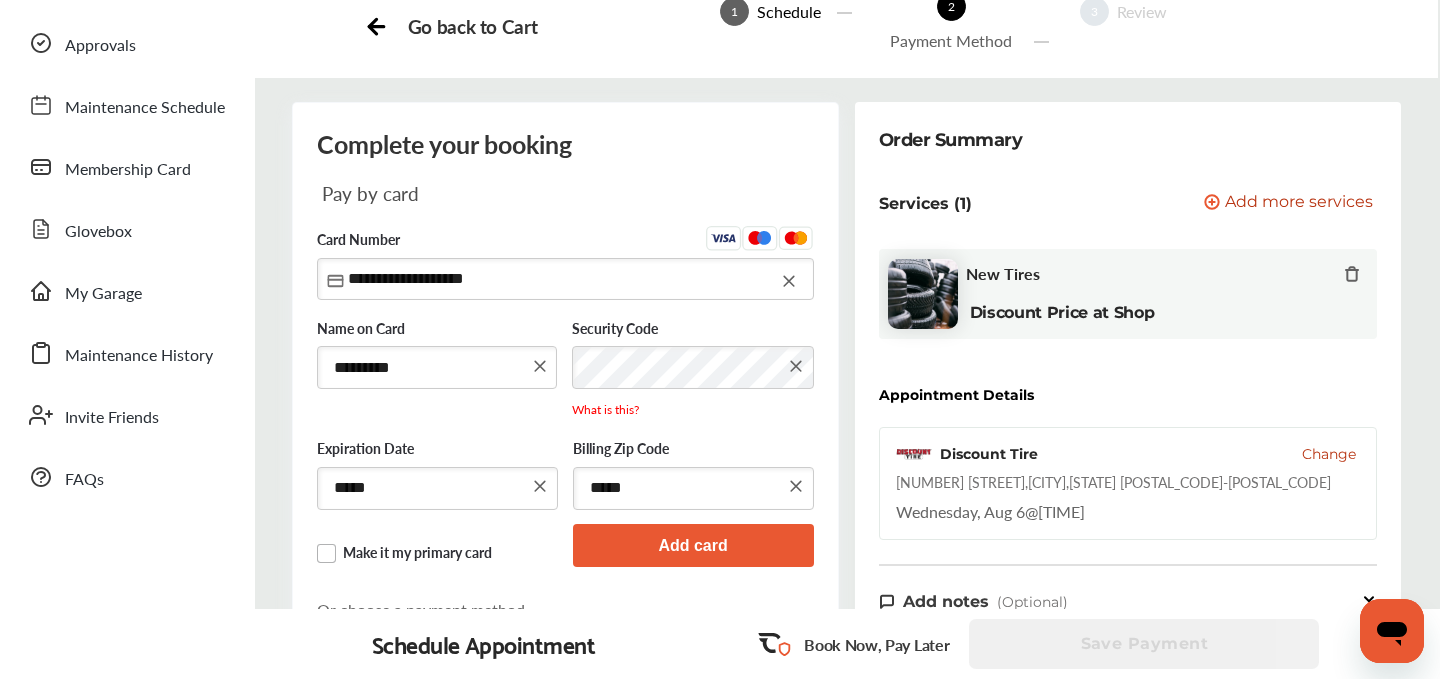 click on "Make it my primary card" at bounding box center (437, 553) 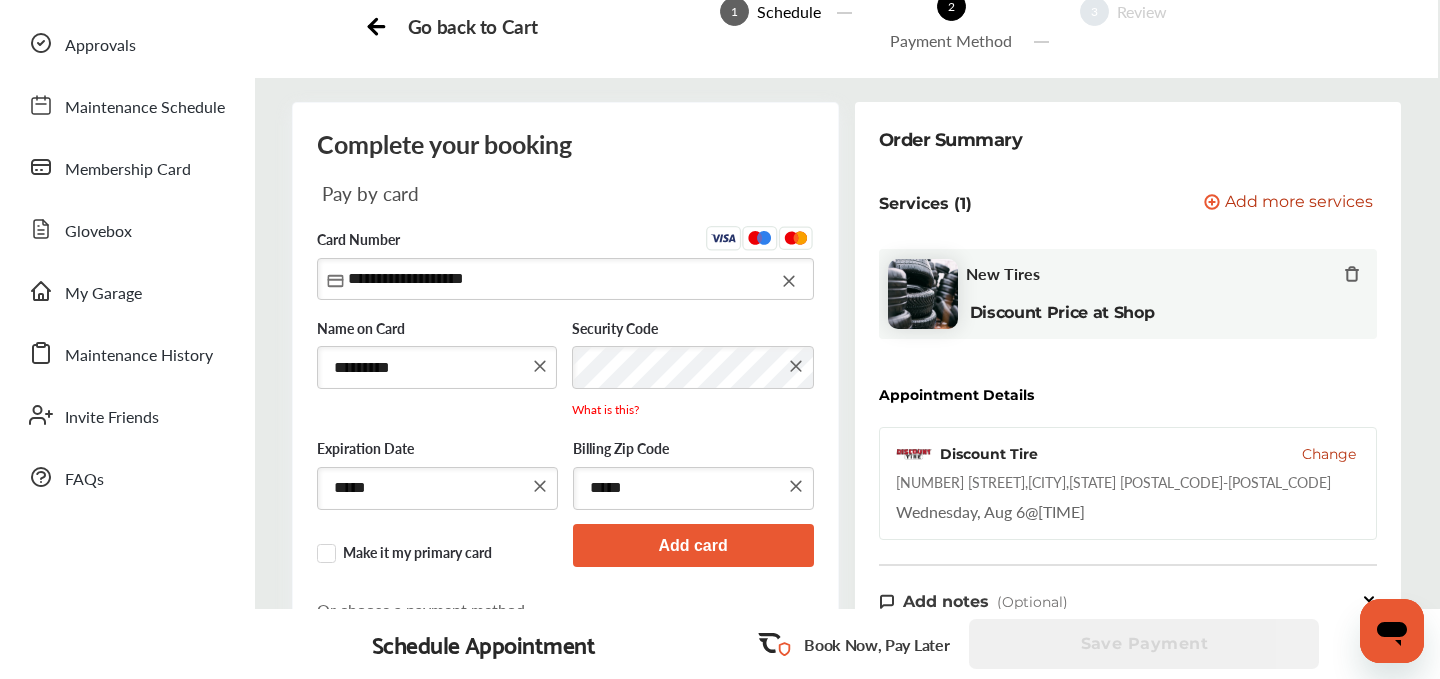 click on "Add card" at bounding box center (693, 545) 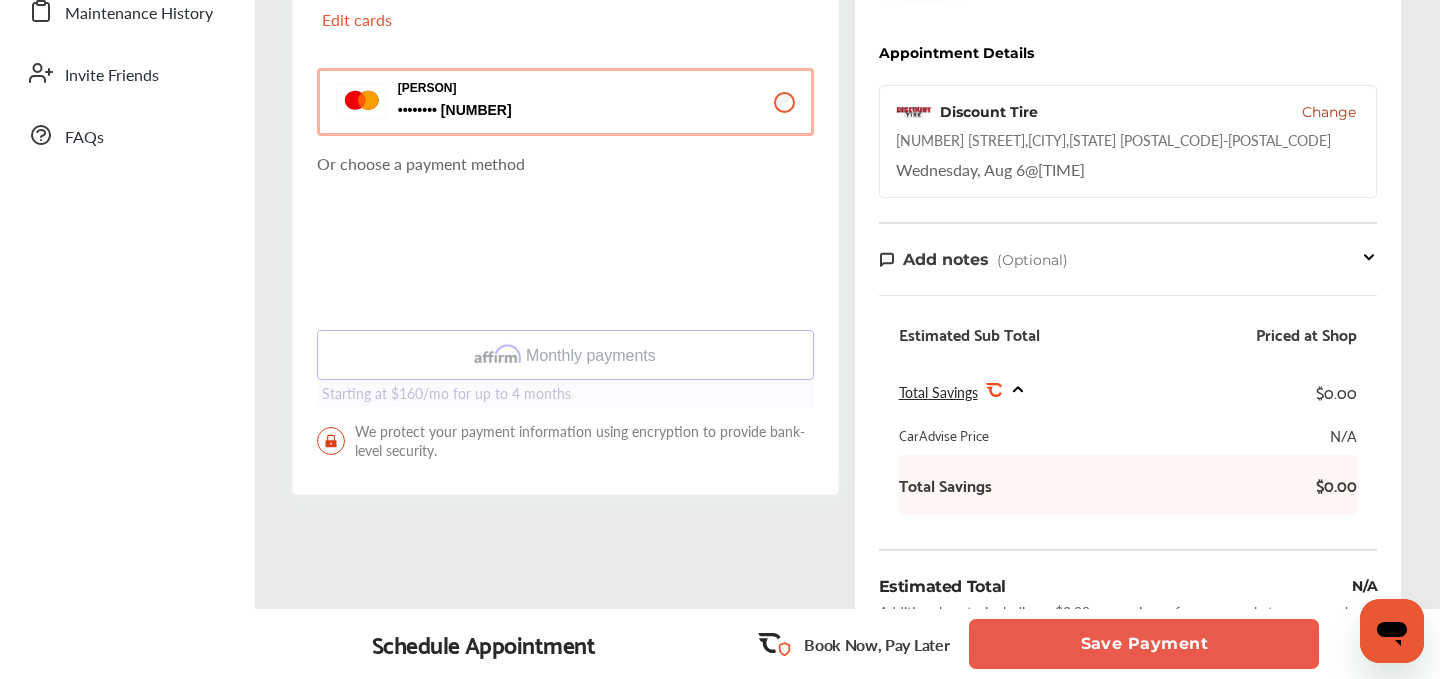 scroll, scrollTop: 459, scrollLeft: 0, axis: vertical 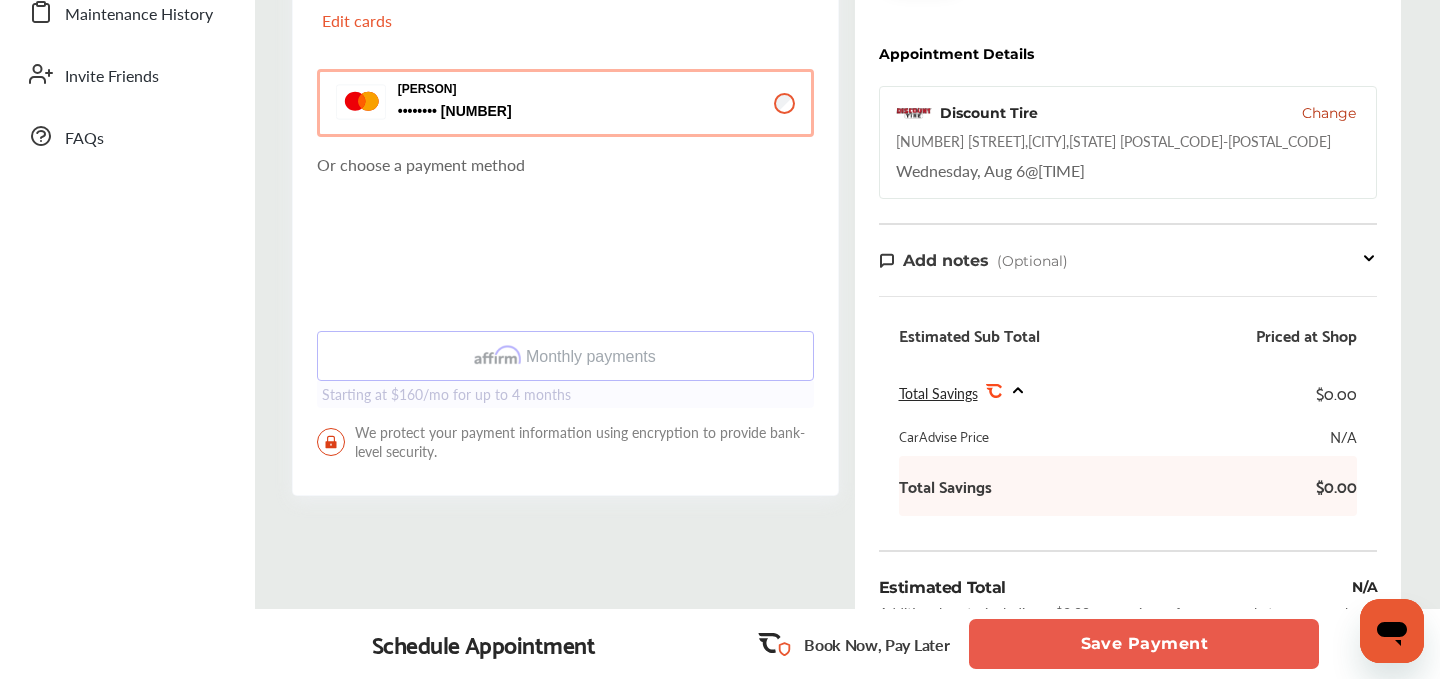 click on "Save Payment" at bounding box center [1144, 644] 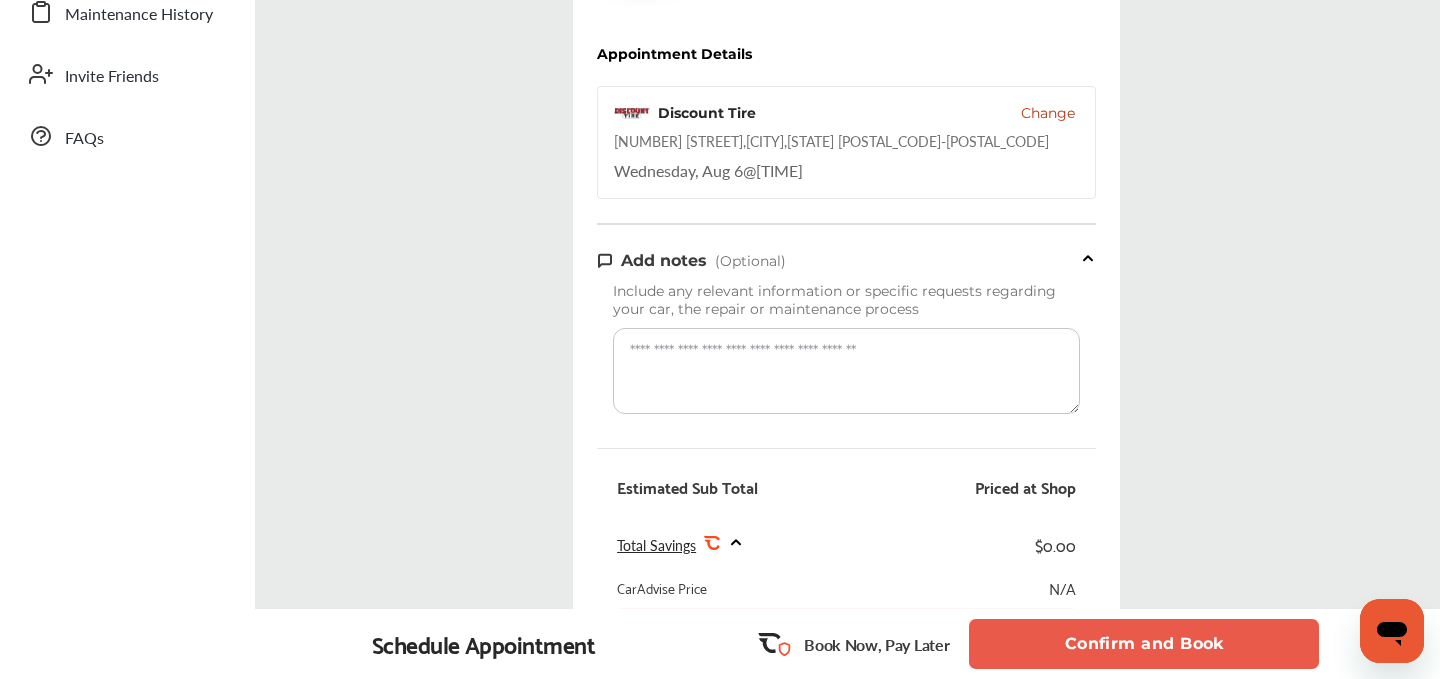 scroll, scrollTop: 0, scrollLeft: 0, axis: both 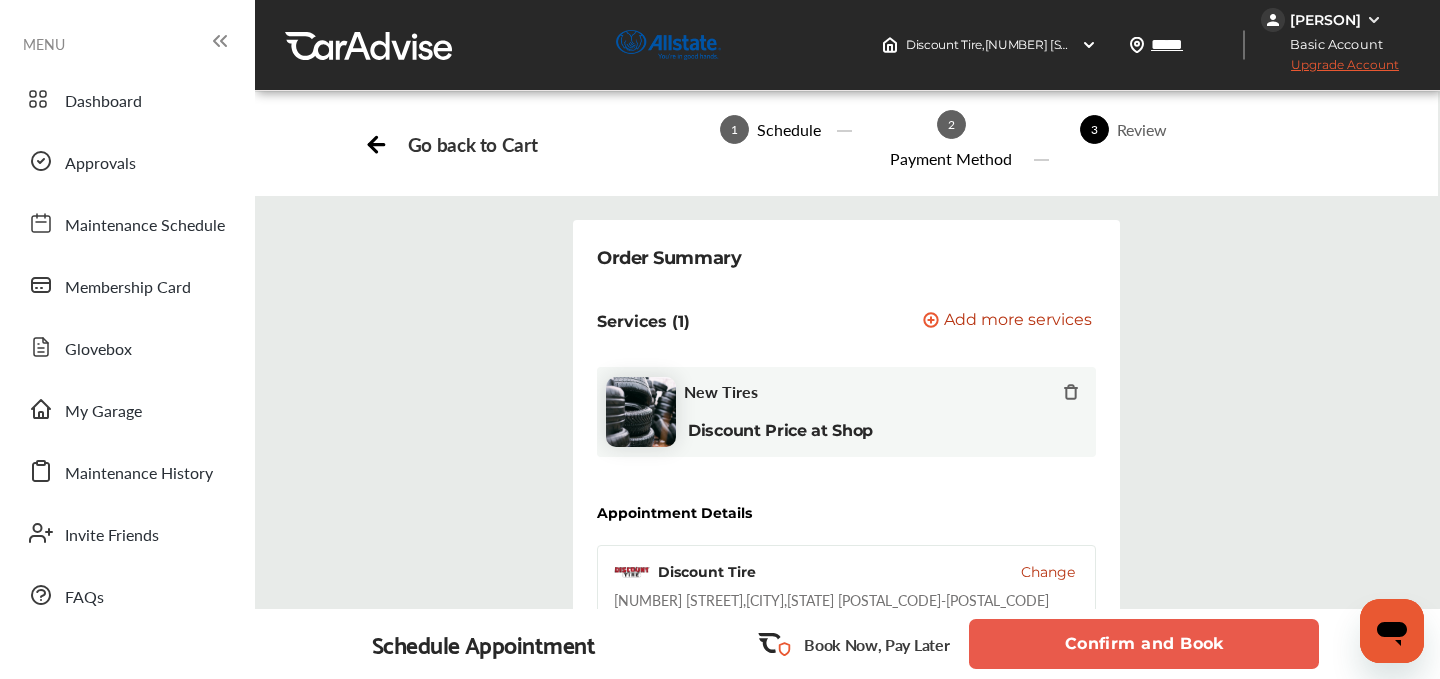 click on "Confirm and Book" at bounding box center [1144, 644] 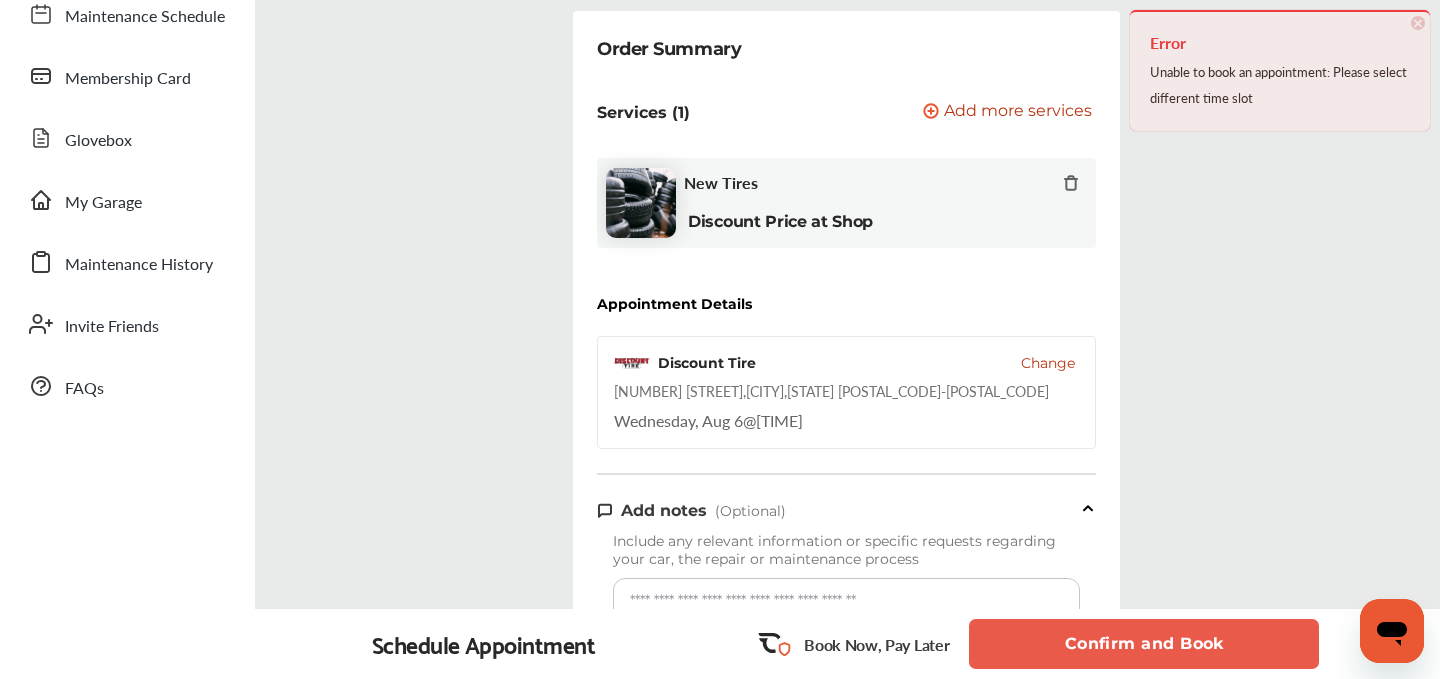 scroll, scrollTop: 219, scrollLeft: 0, axis: vertical 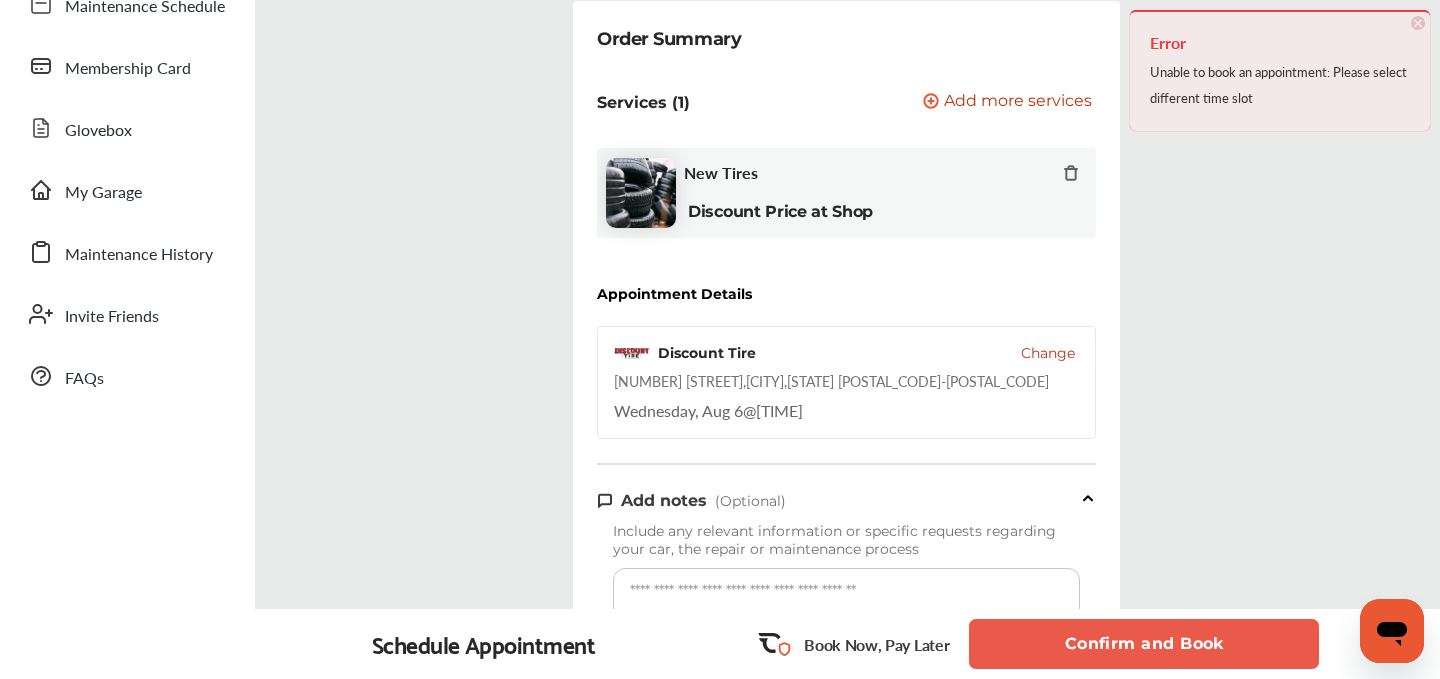click on "Confirm and Book" at bounding box center (1144, 644) 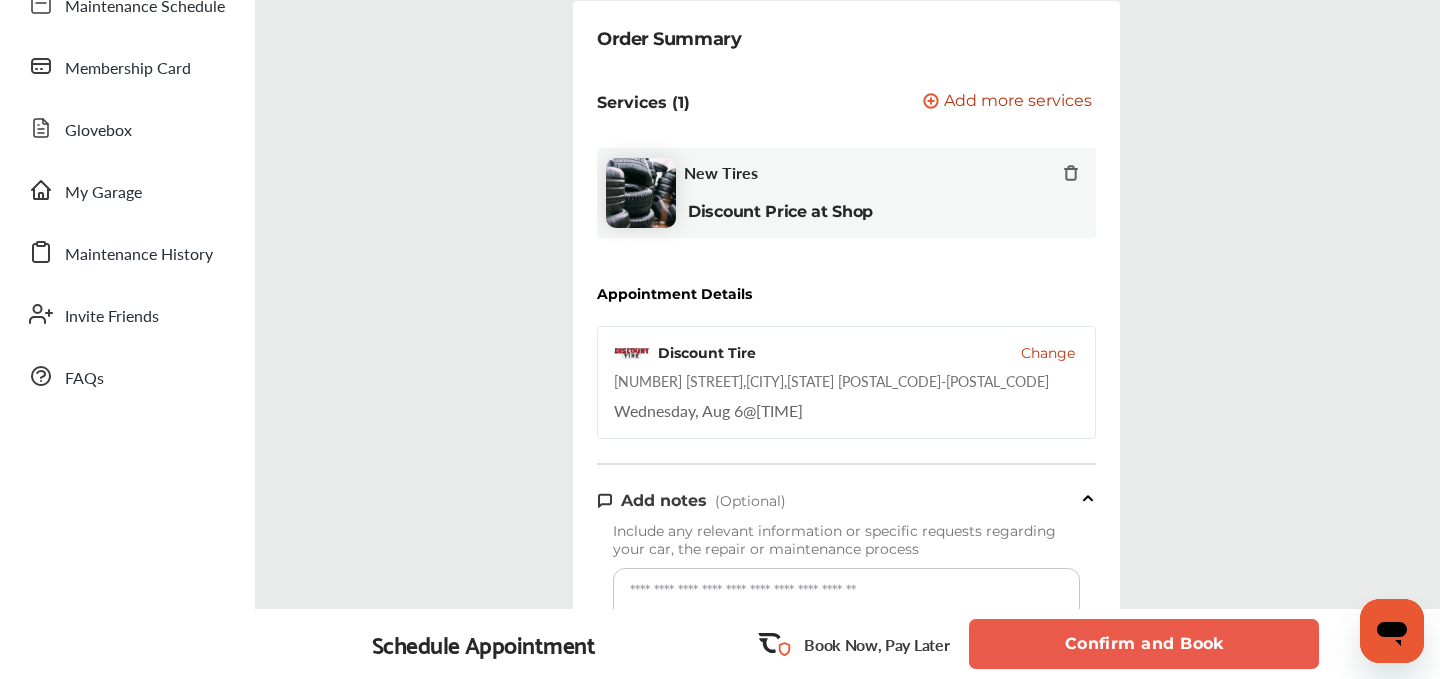 type 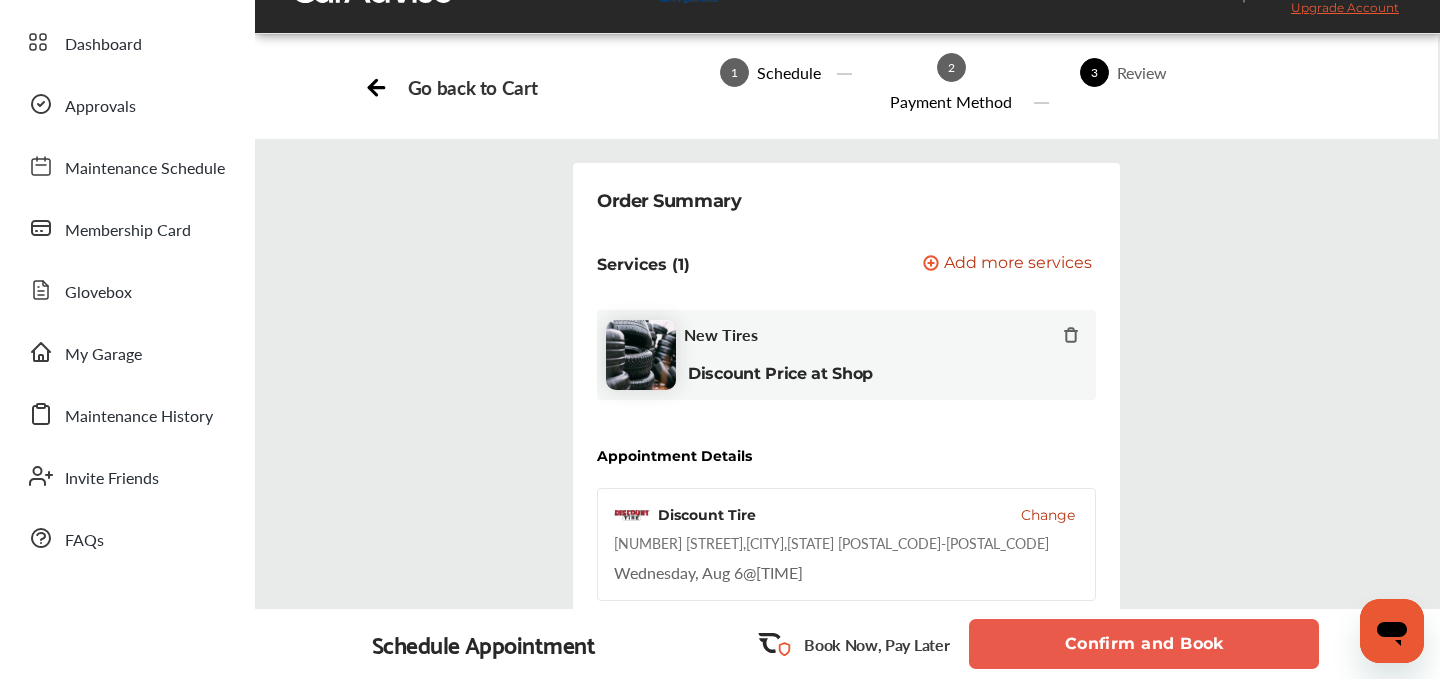 scroll, scrollTop: 0, scrollLeft: 0, axis: both 